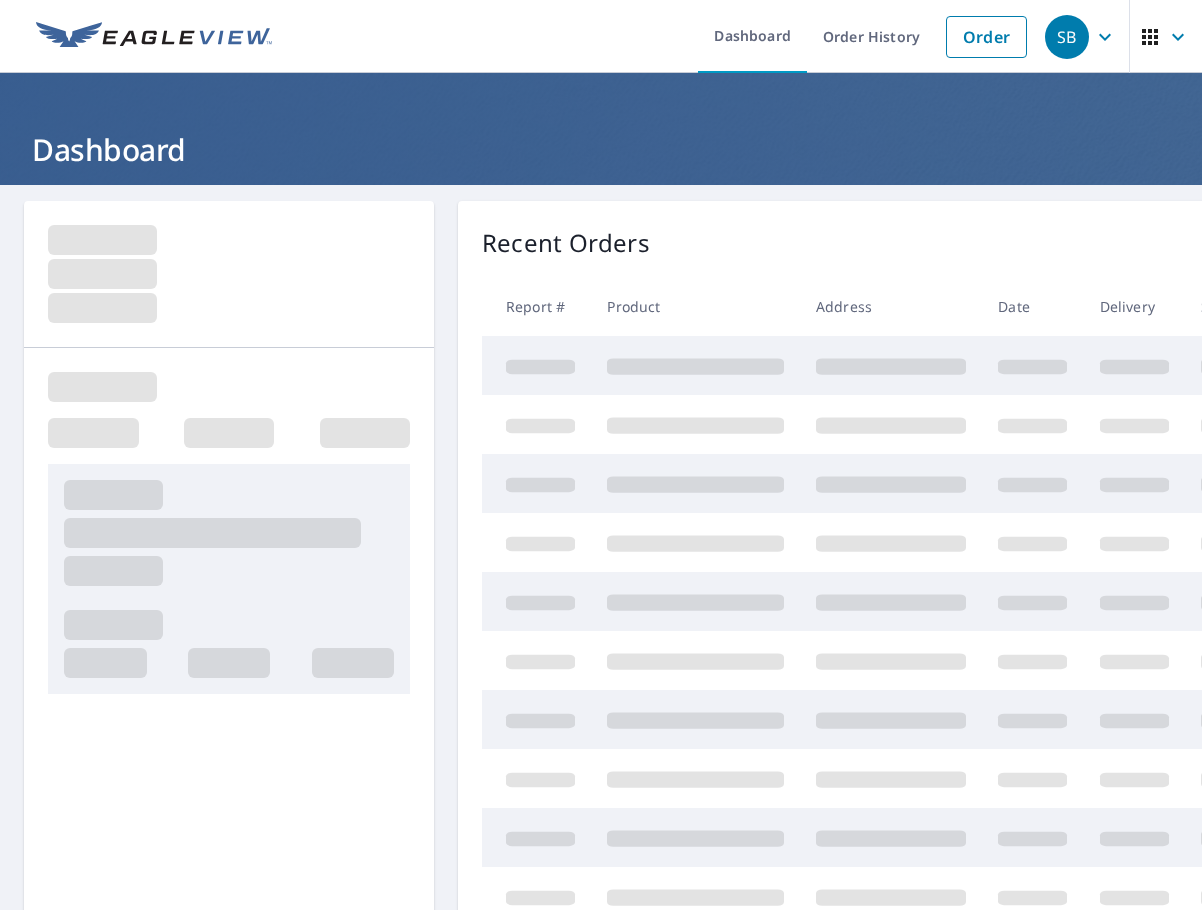 scroll, scrollTop: 0, scrollLeft: 0, axis: both 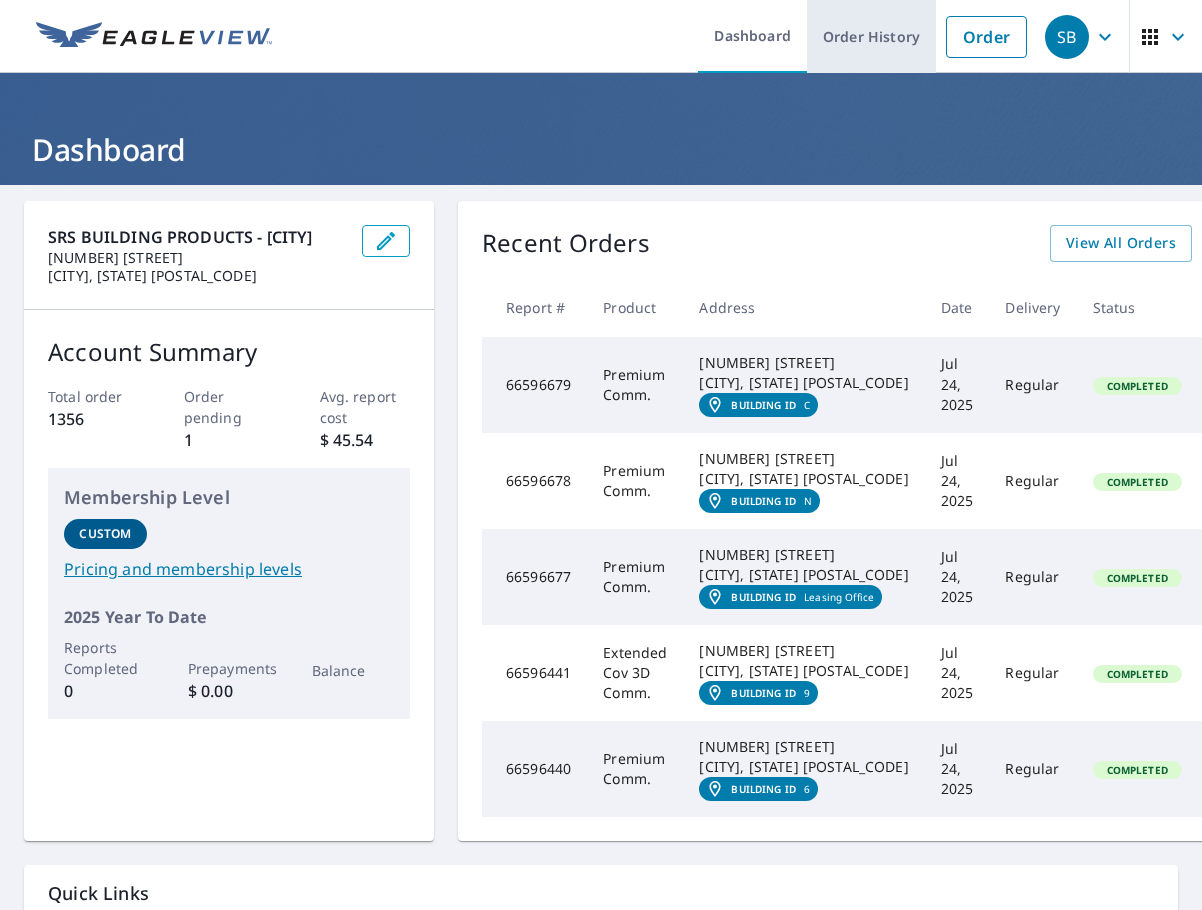 click on "Order History" at bounding box center (871, 36) 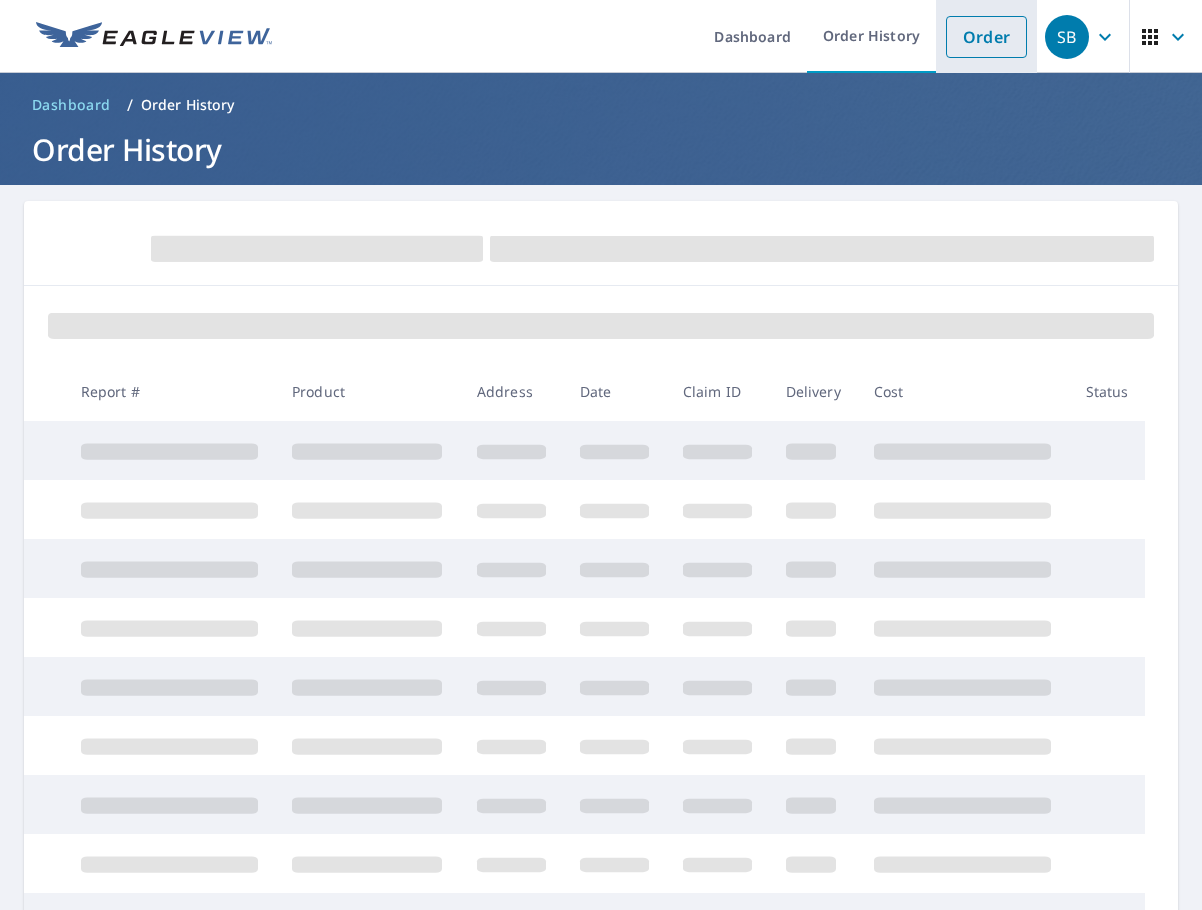 click on "Order" at bounding box center [986, 37] 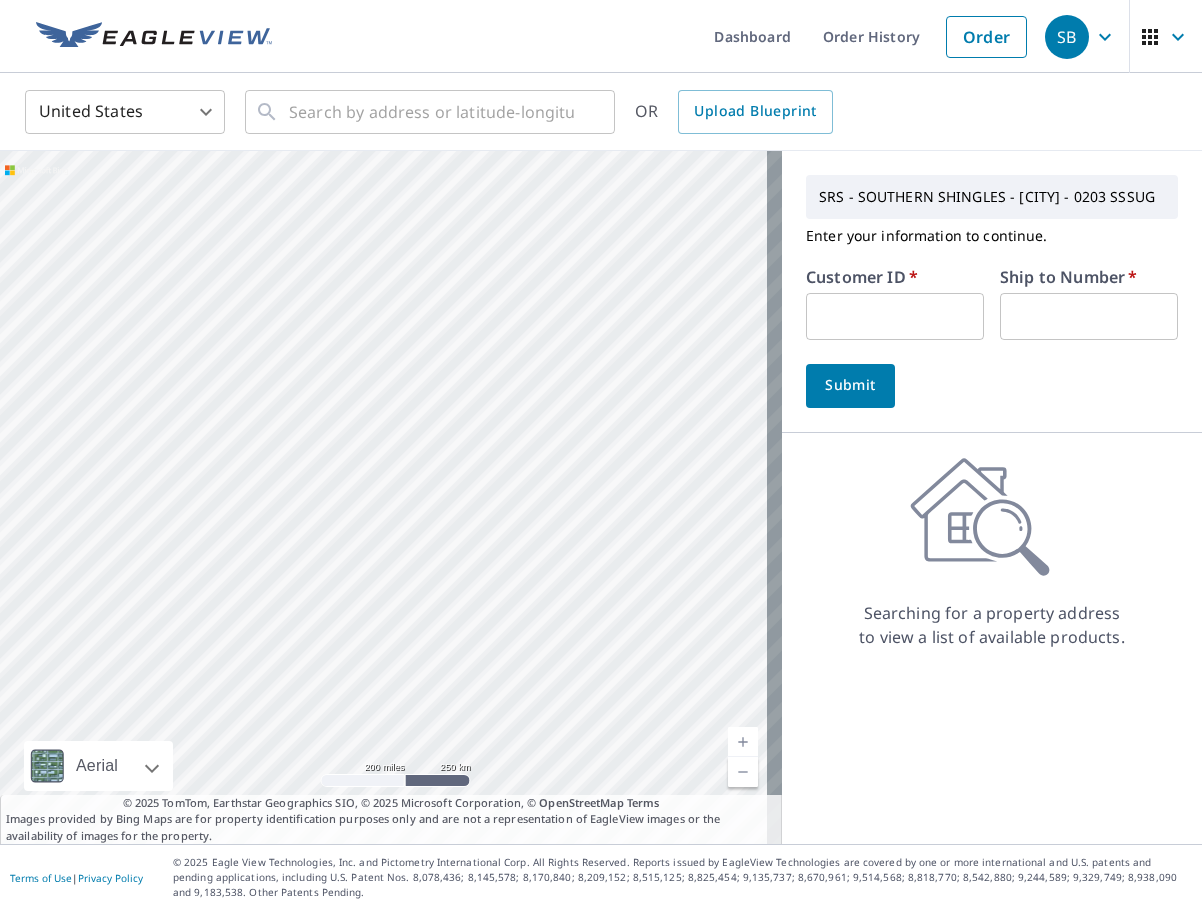 click at bounding box center (895, 316) 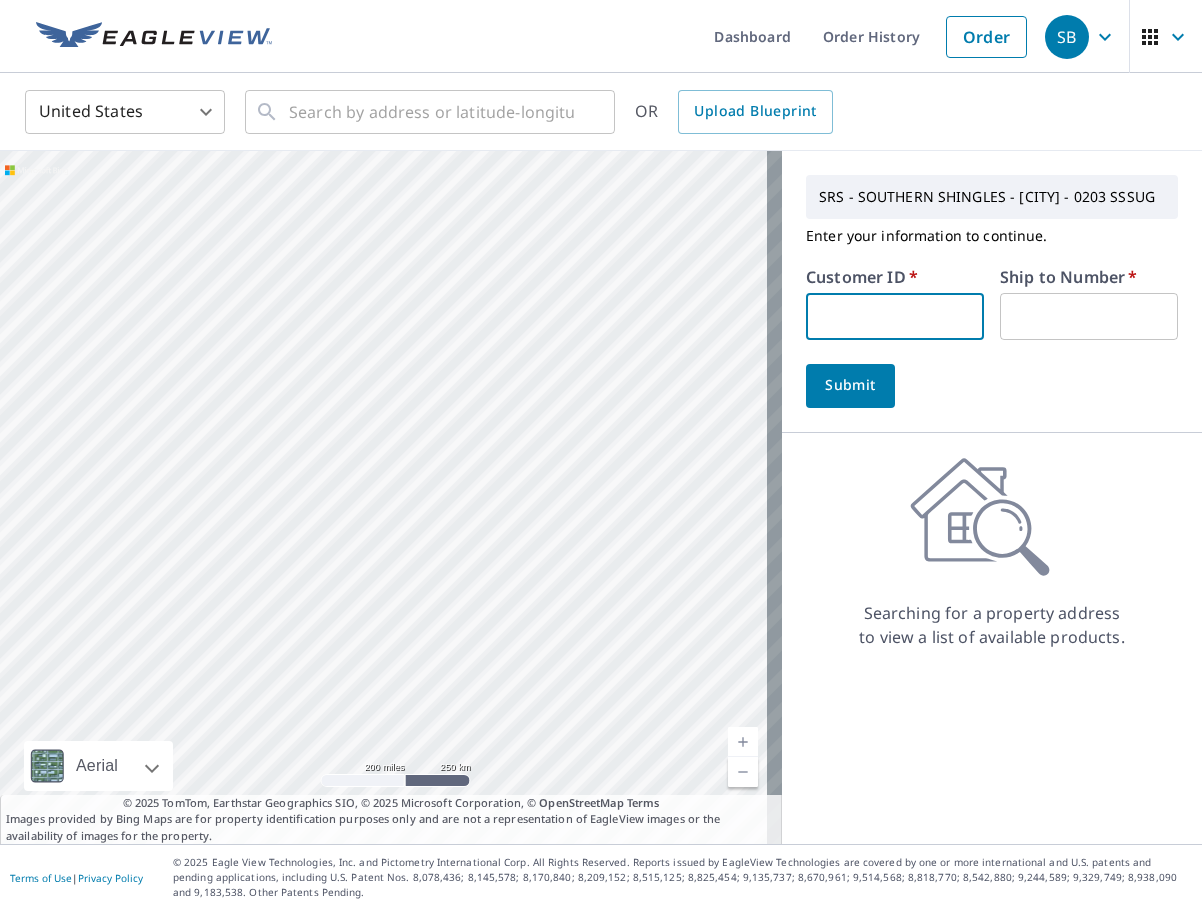 paste on "Rti218" 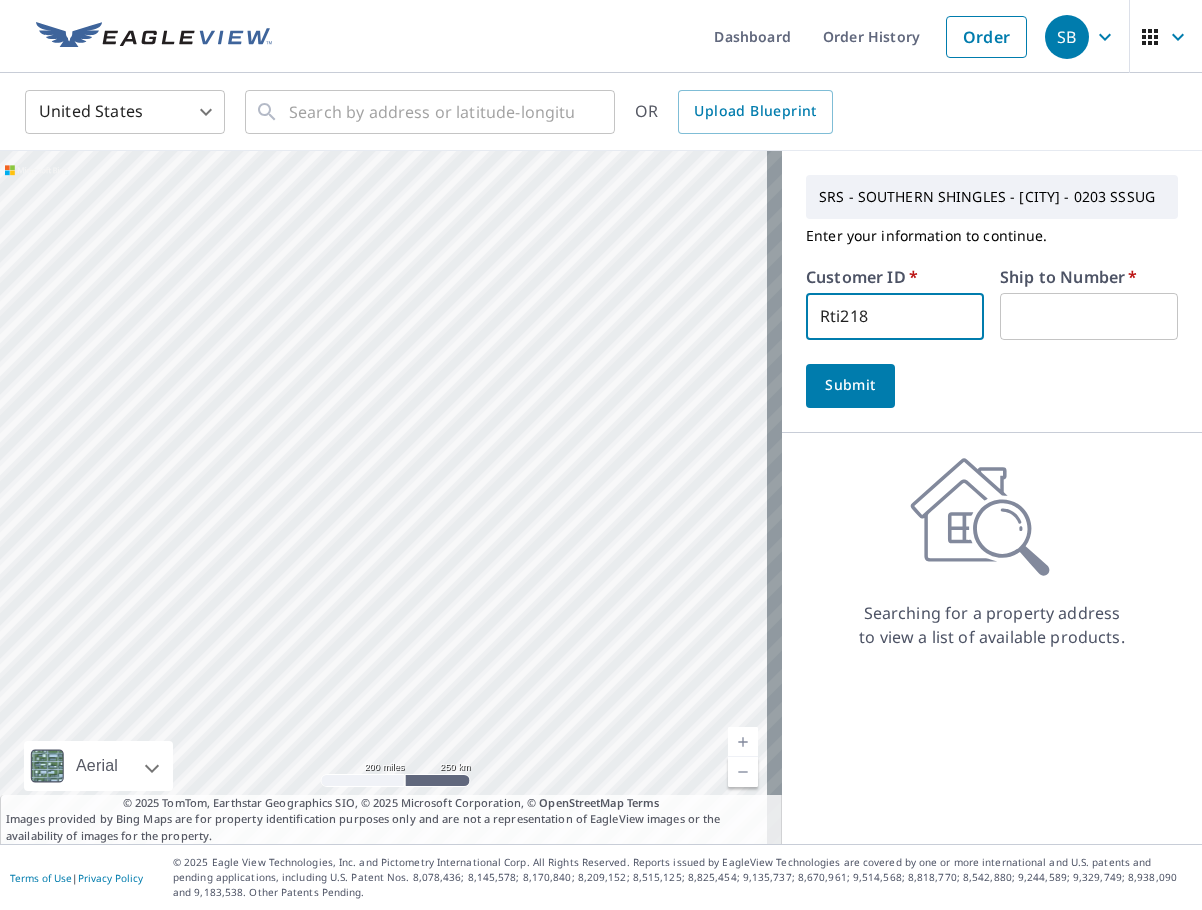 type on "Rti218" 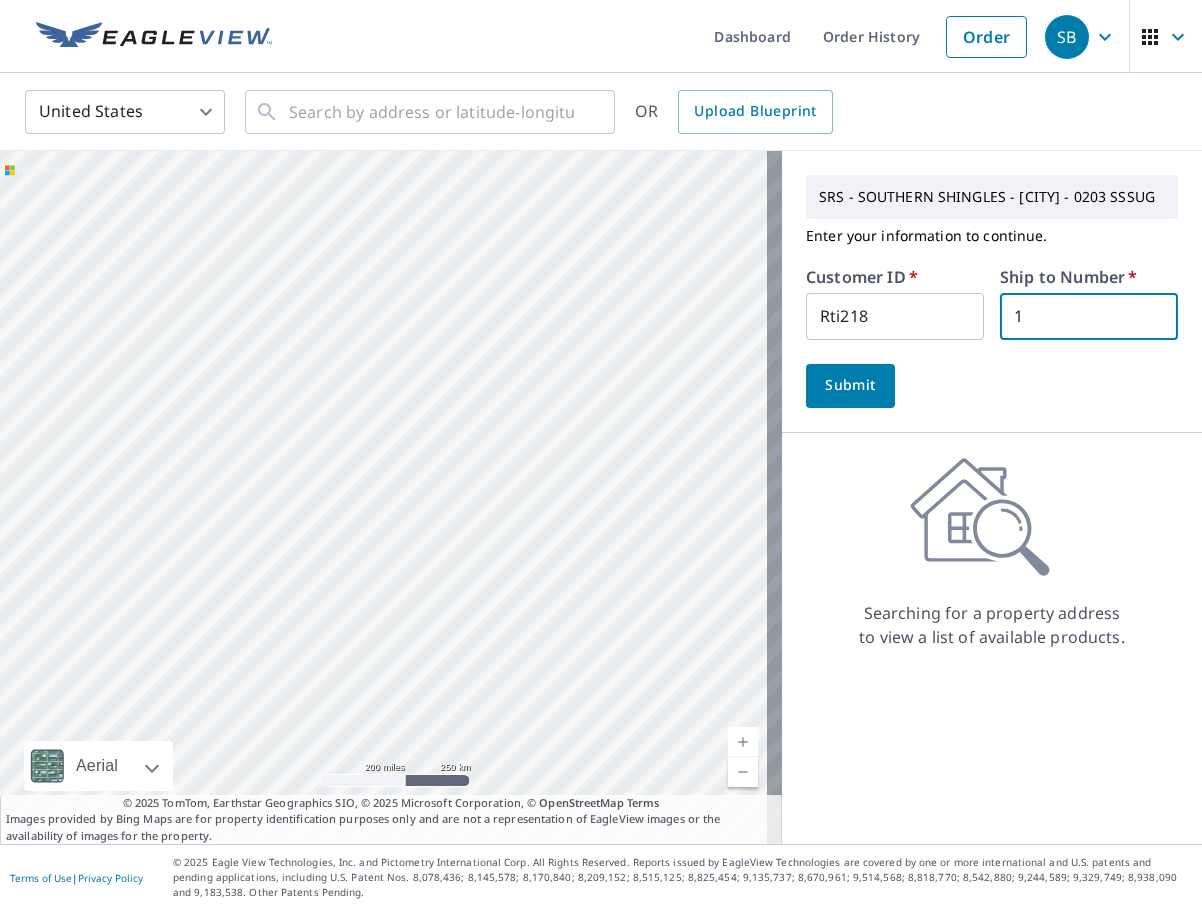 type on "1" 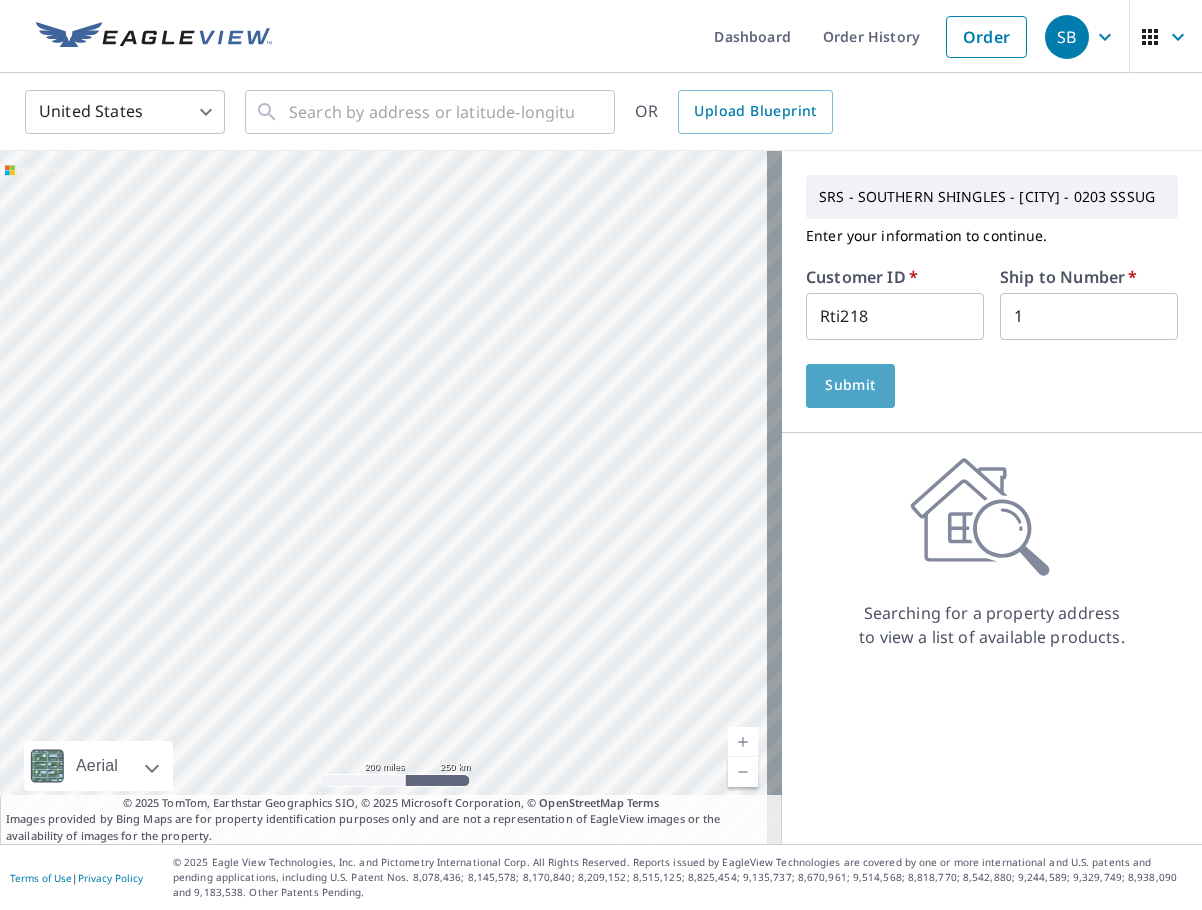 click on "Submit" at bounding box center (850, 385) 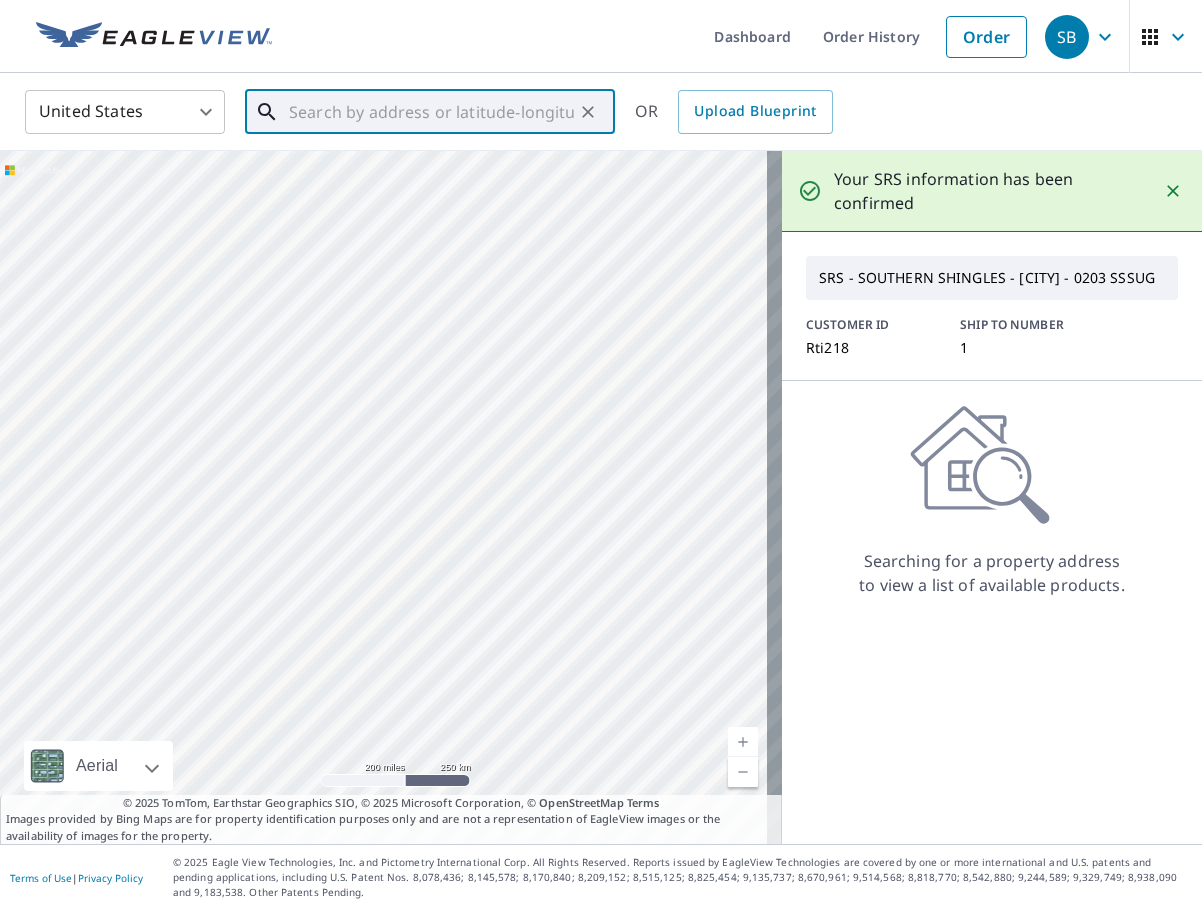 click at bounding box center [431, 112] 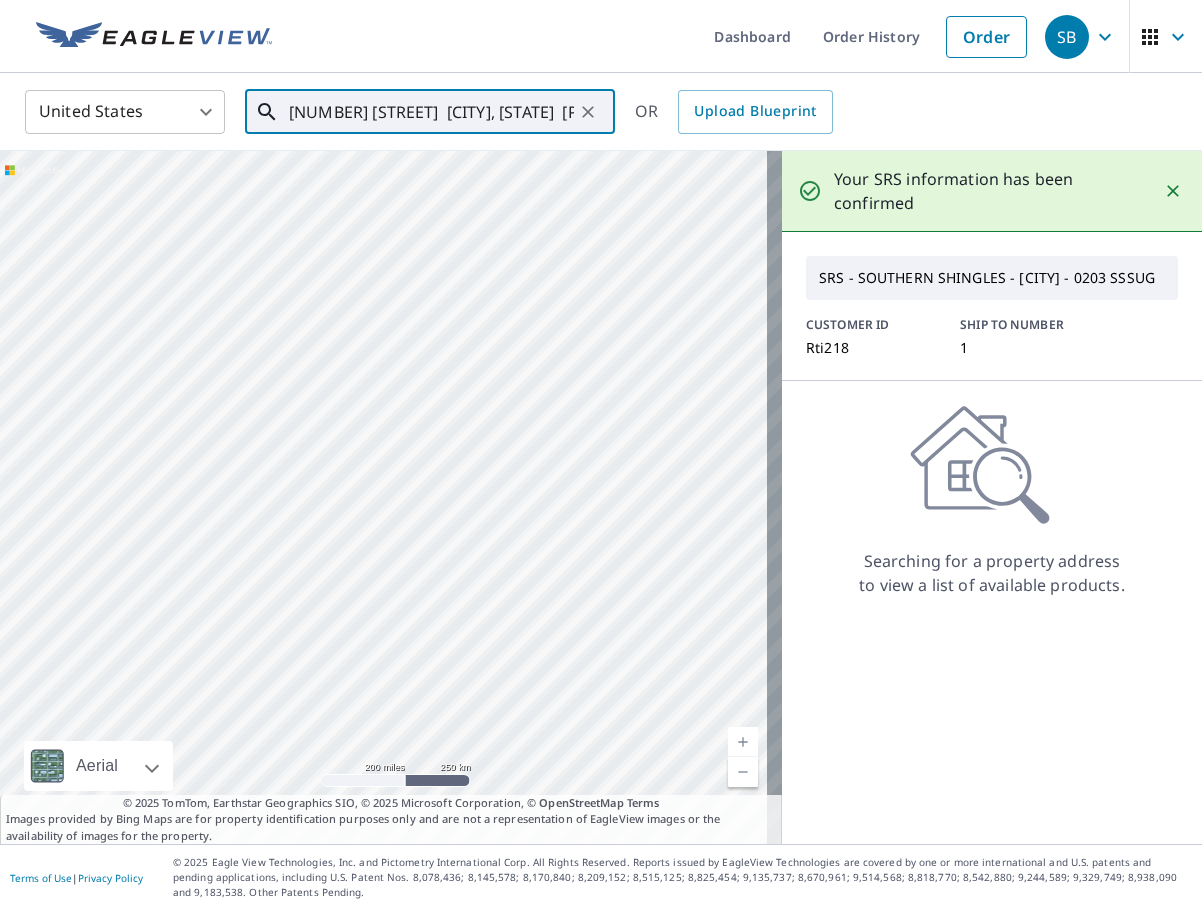 scroll, scrollTop: 0, scrollLeft: 36, axis: horizontal 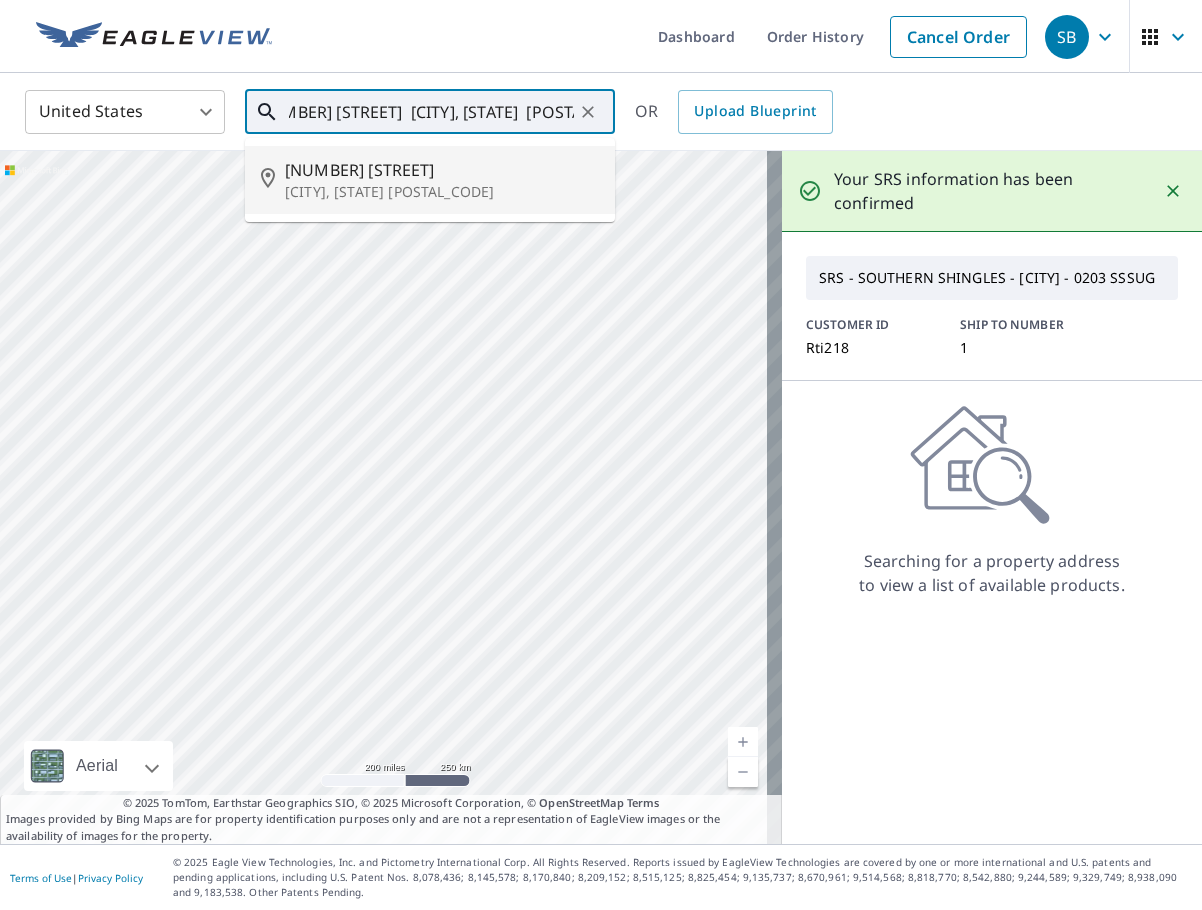 click on "[NUMBER] [STREET]" at bounding box center (442, 170) 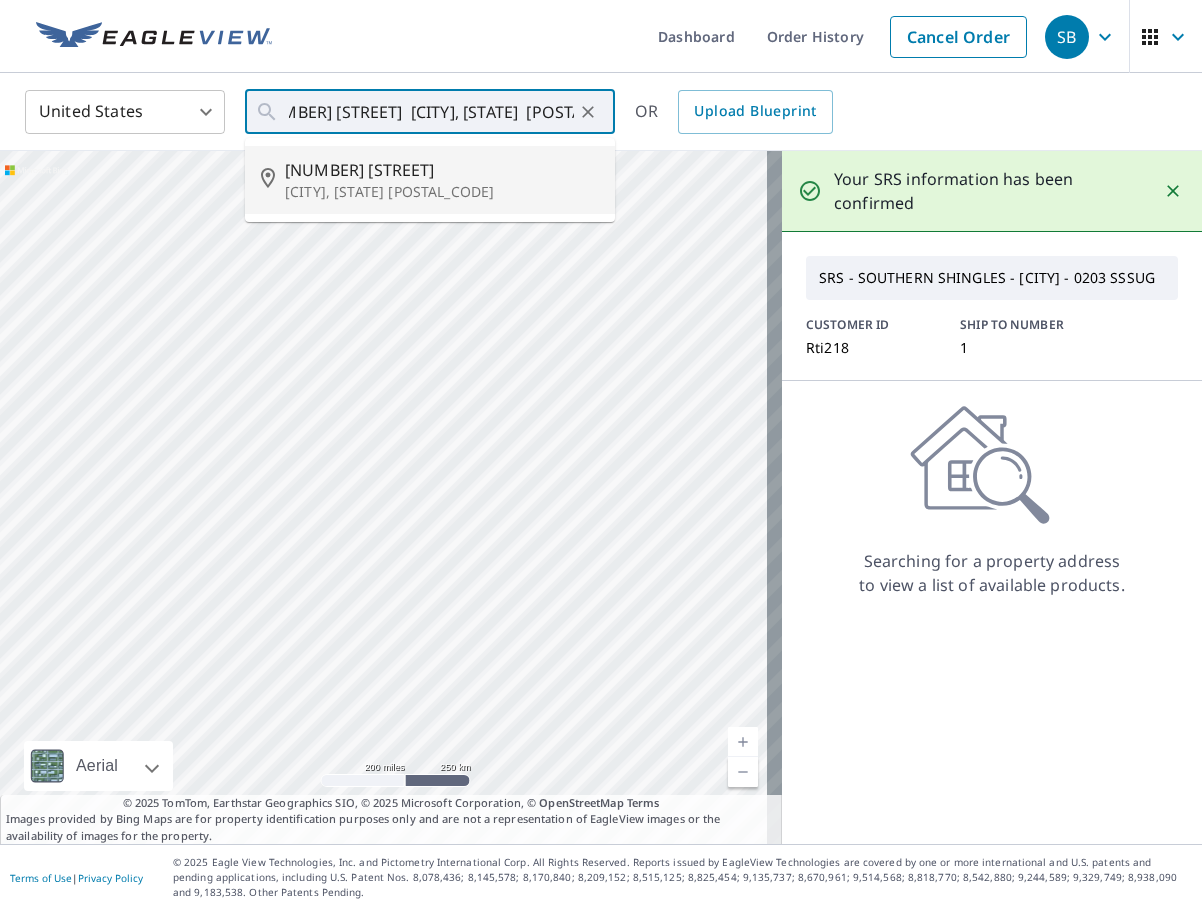 type on "[NUMBER] [STREET] [CITY], [STATE] [POSTAL_CODE]" 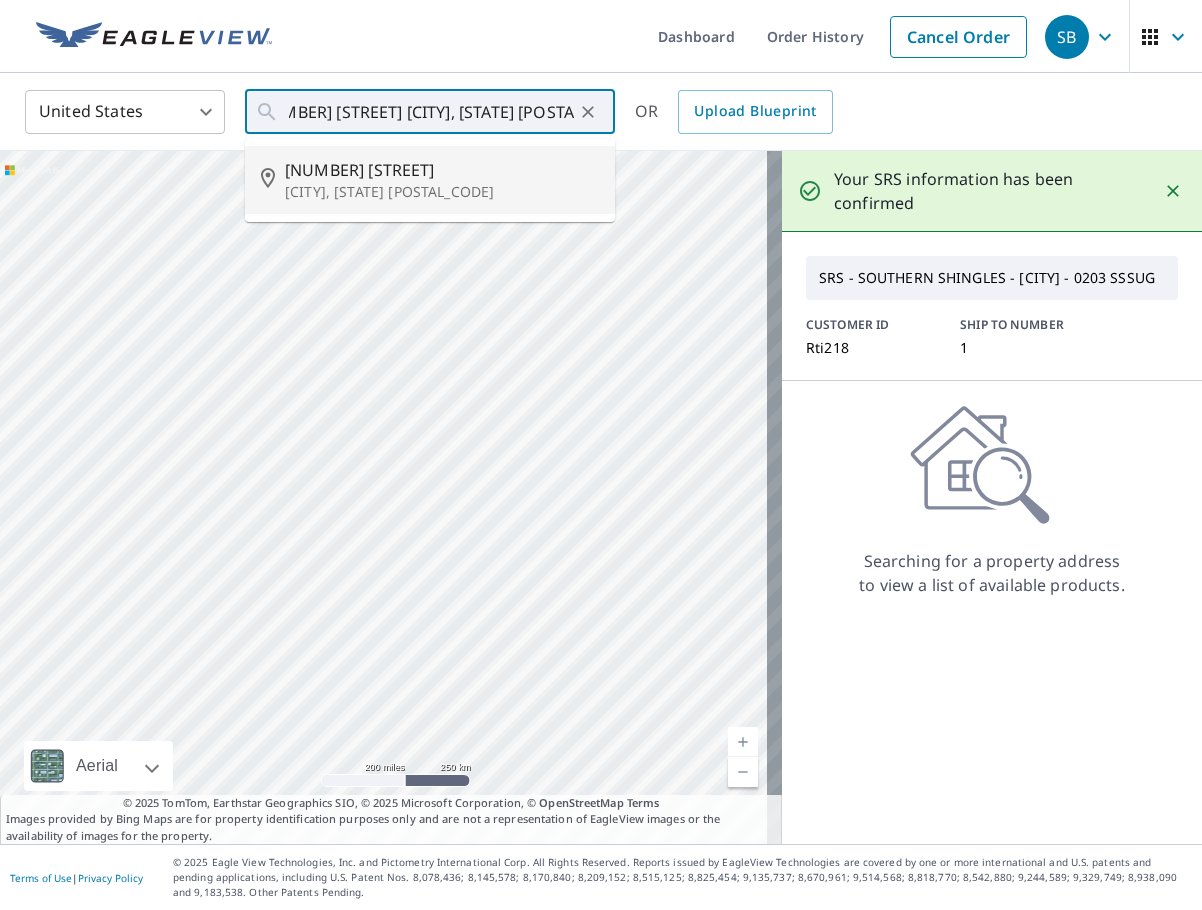 scroll, scrollTop: 0, scrollLeft: 0, axis: both 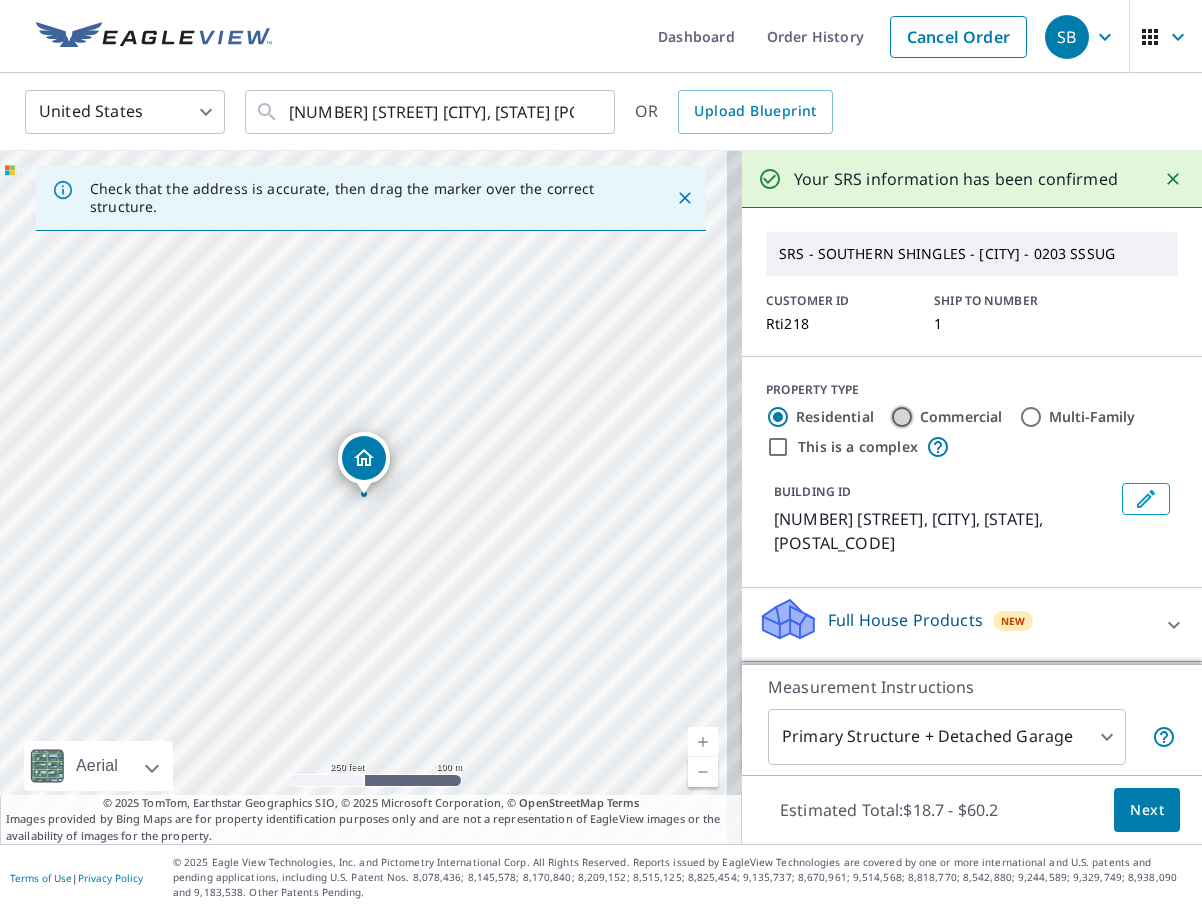 click on "Commercial" at bounding box center [902, 417] 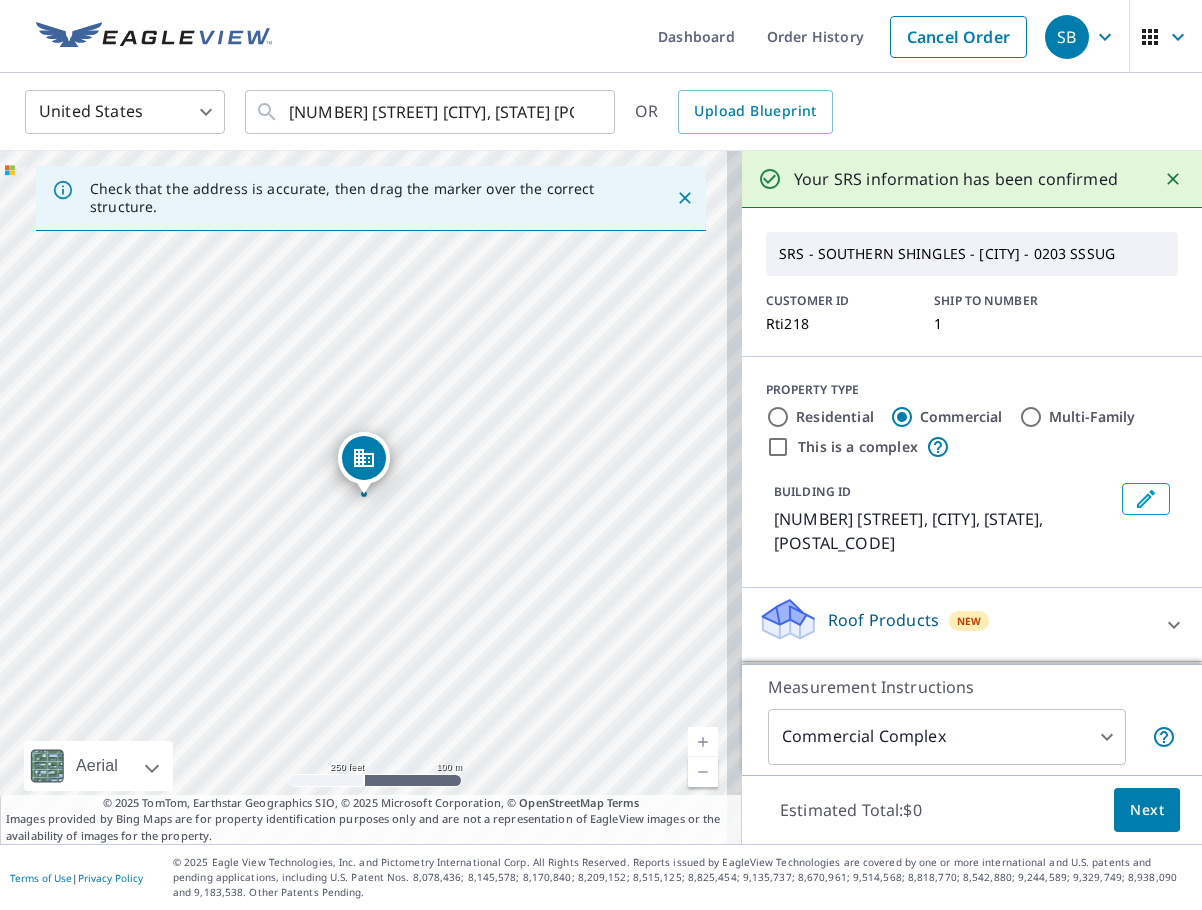 click on "This is a complex" at bounding box center [778, 447] 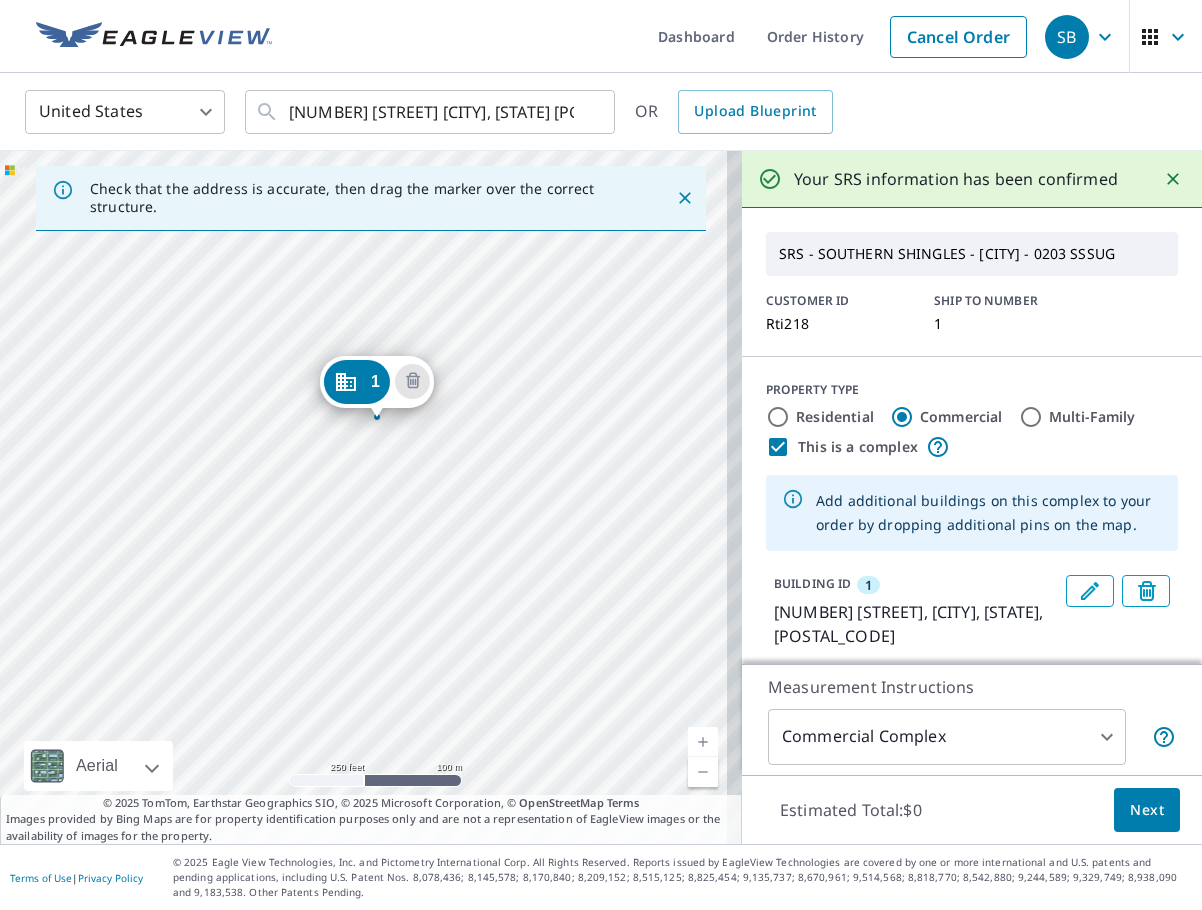 drag, startPoint x: 345, startPoint y: 465, endPoint x: 358, endPoint y: 388, distance: 78.08969 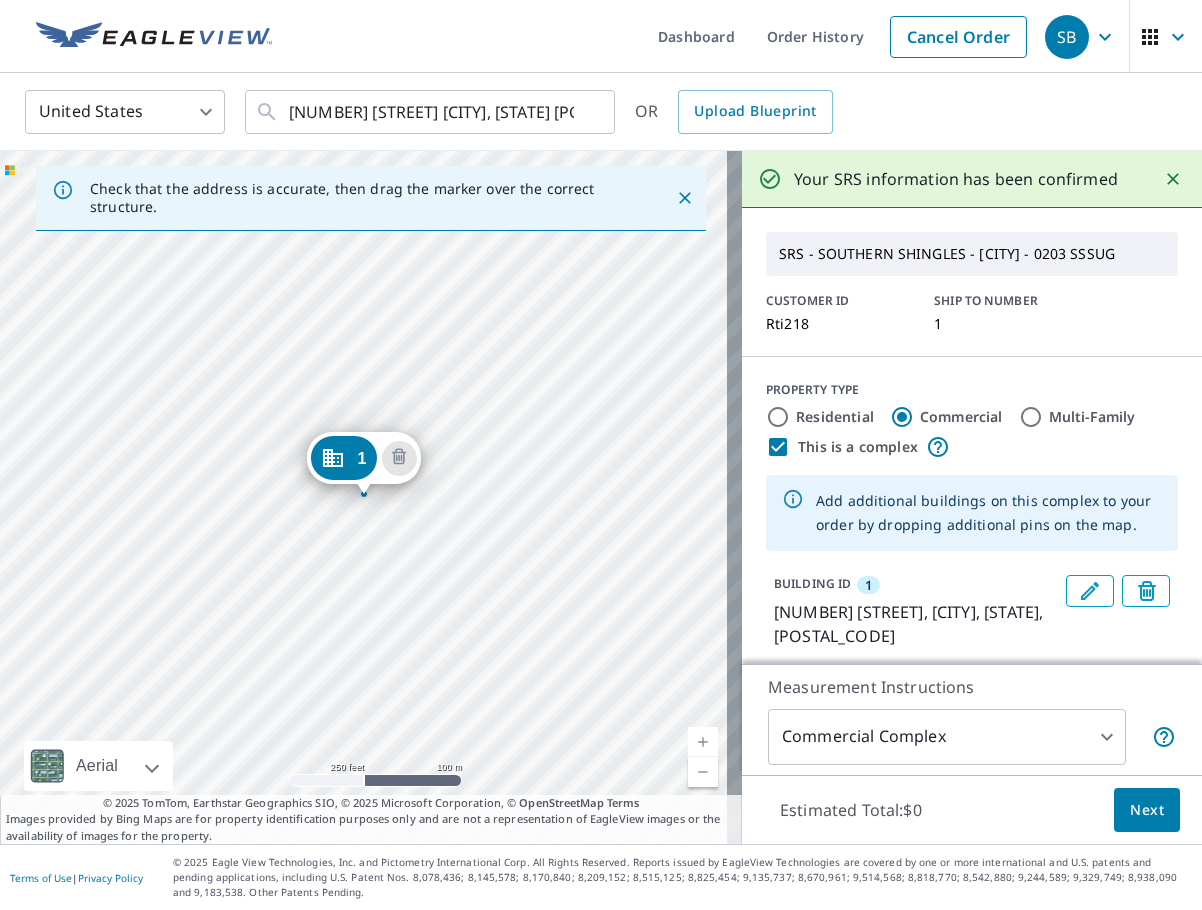click on "1 [NUMBER] [STREET] [CITY], [STATE] [POSTAL_CODE]" at bounding box center (371, 497) 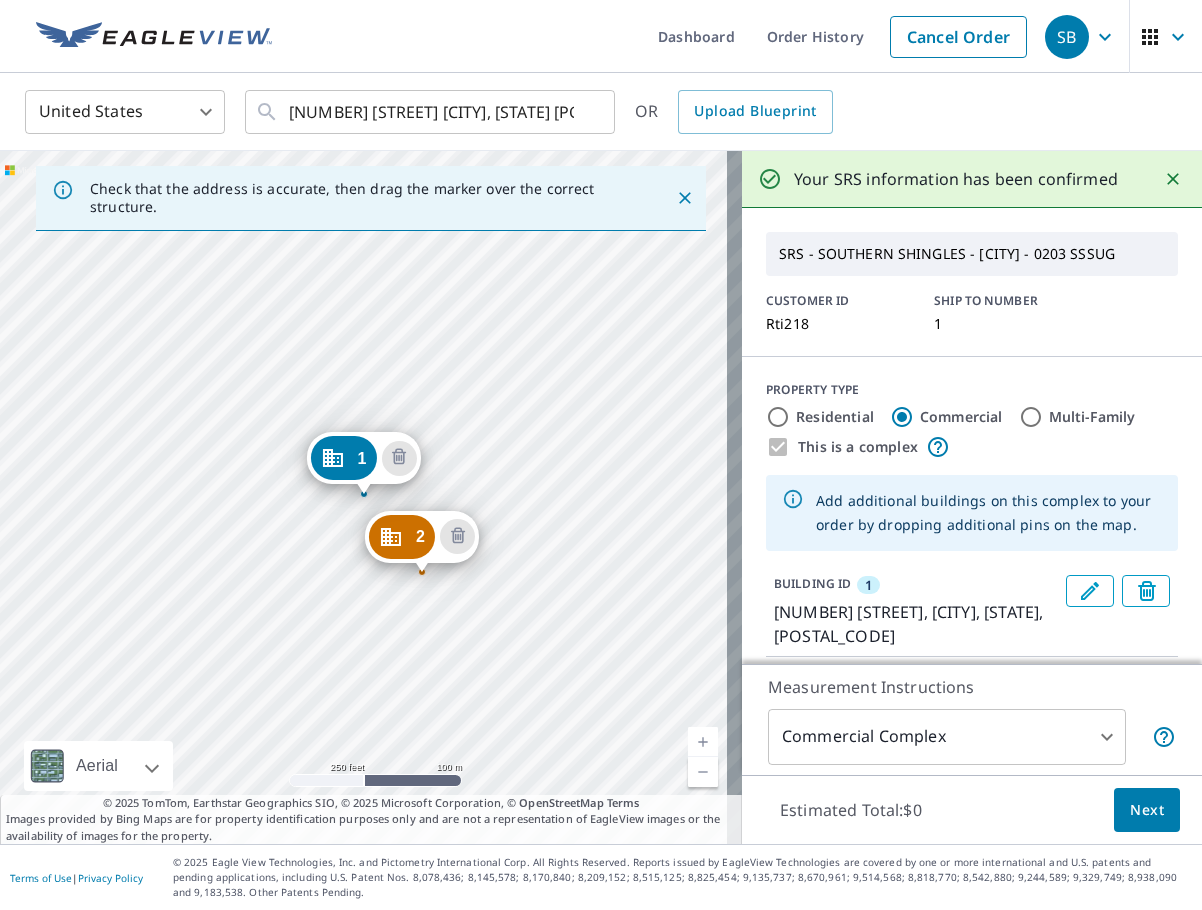 click on "2 [NUMBER] [STREET] [CITY], [STATE] [POSTAL_CODE] 1 [NUMBER] [STREET] [CITY], [STATE] [POSTAL_CODE]" at bounding box center [371, 497] 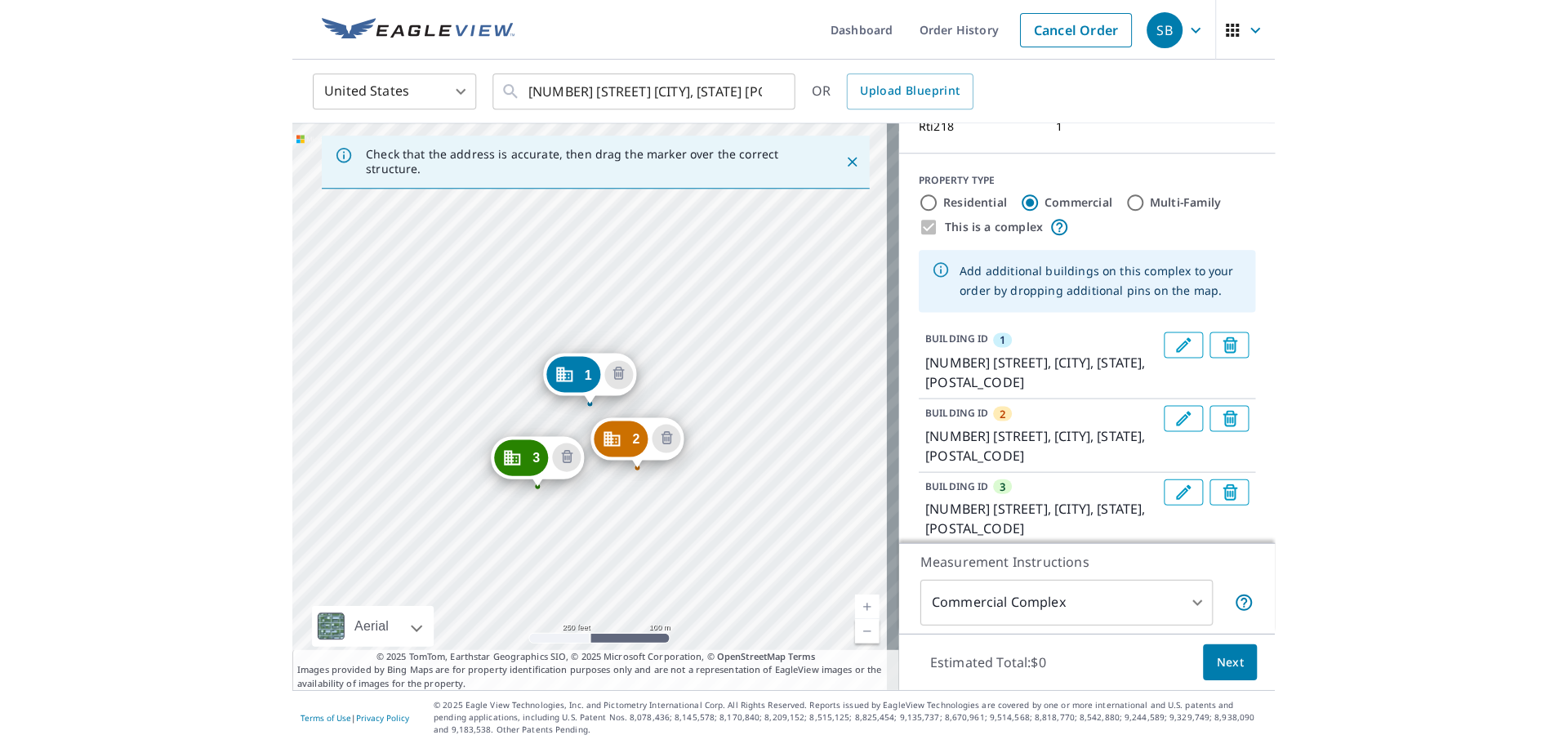 scroll, scrollTop: 163, scrollLeft: 0, axis: vertical 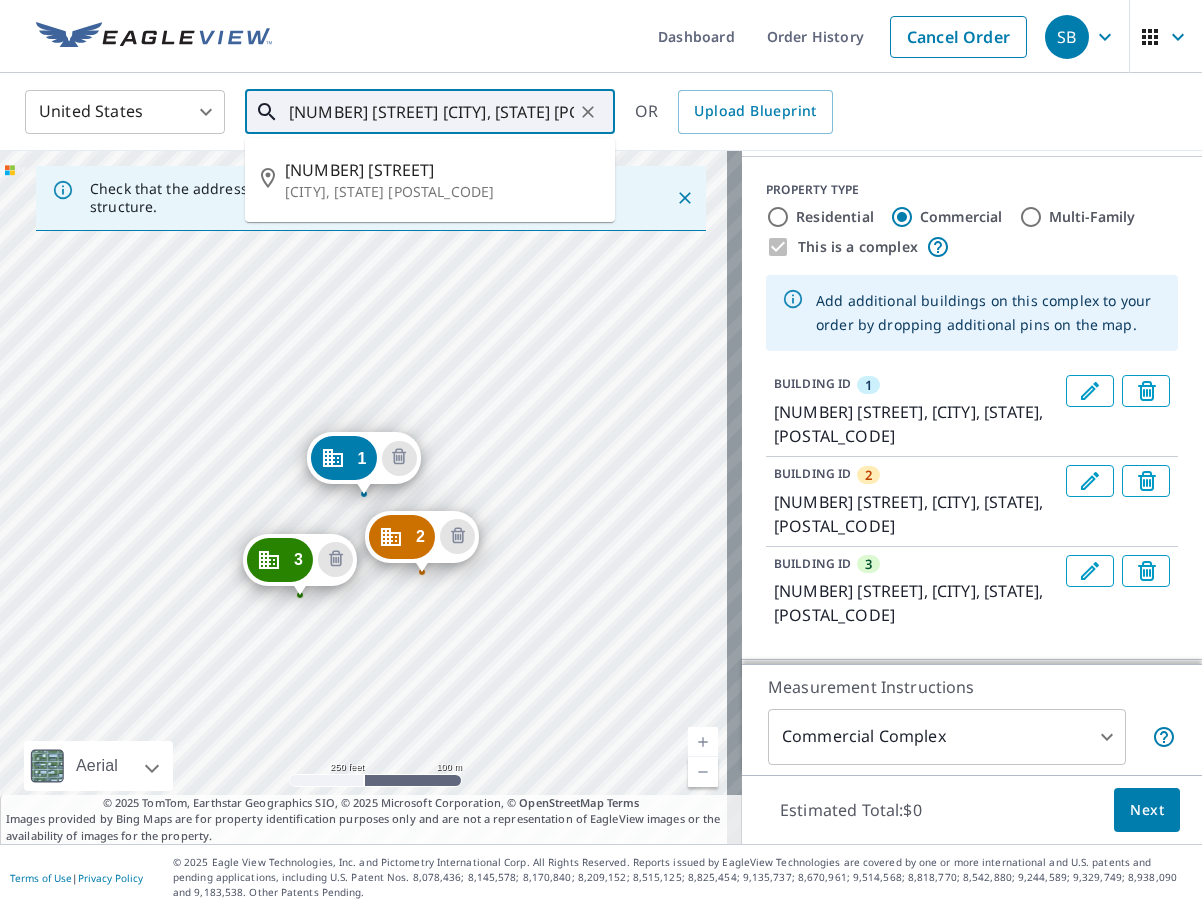 drag, startPoint x: 290, startPoint y: 110, endPoint x: 453, endPoint y: 123, distance: 163.51758 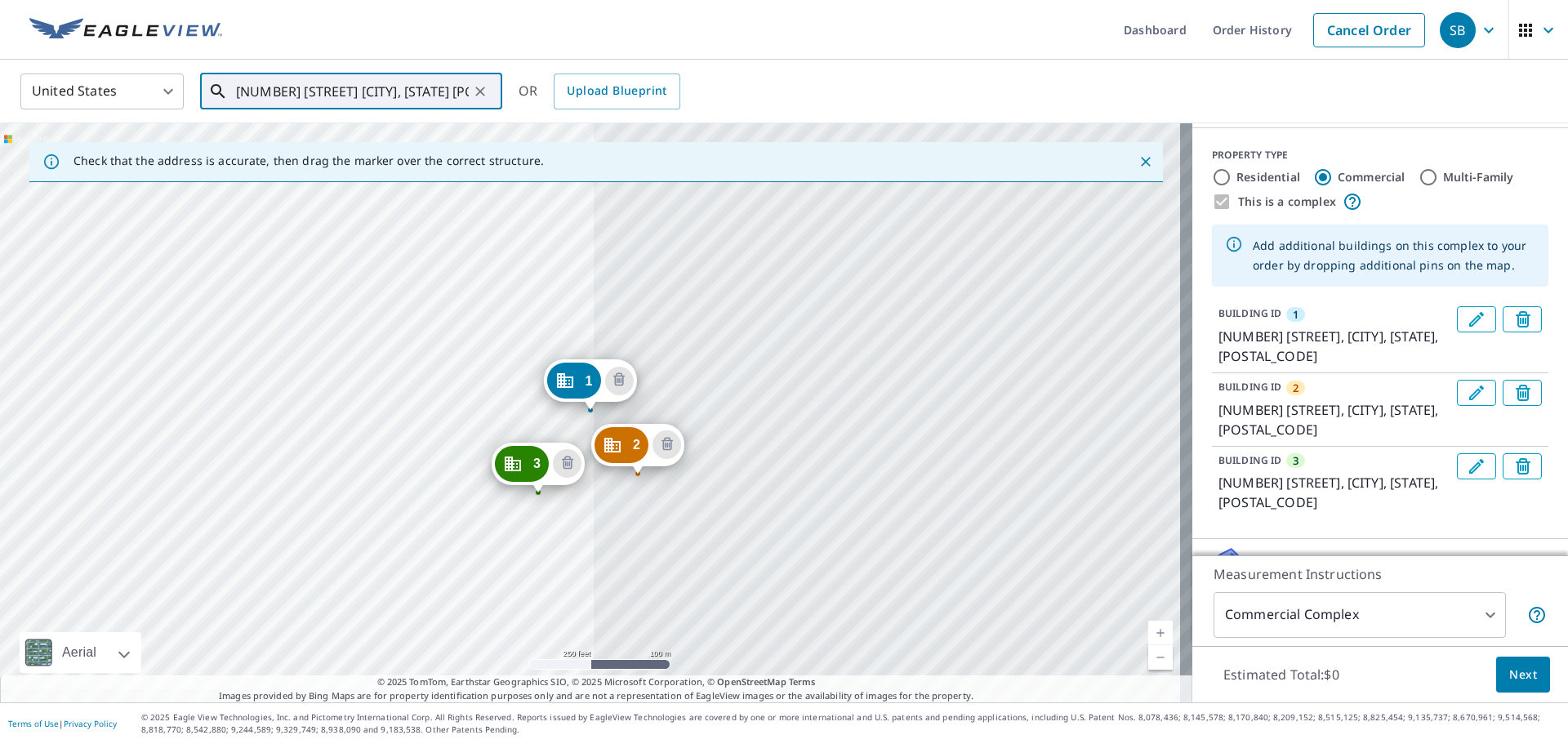 click on "[NUMBER] [STREET] [CITY], [STATE] [POSTAL_CODE]" at bounding box center (352, 91) 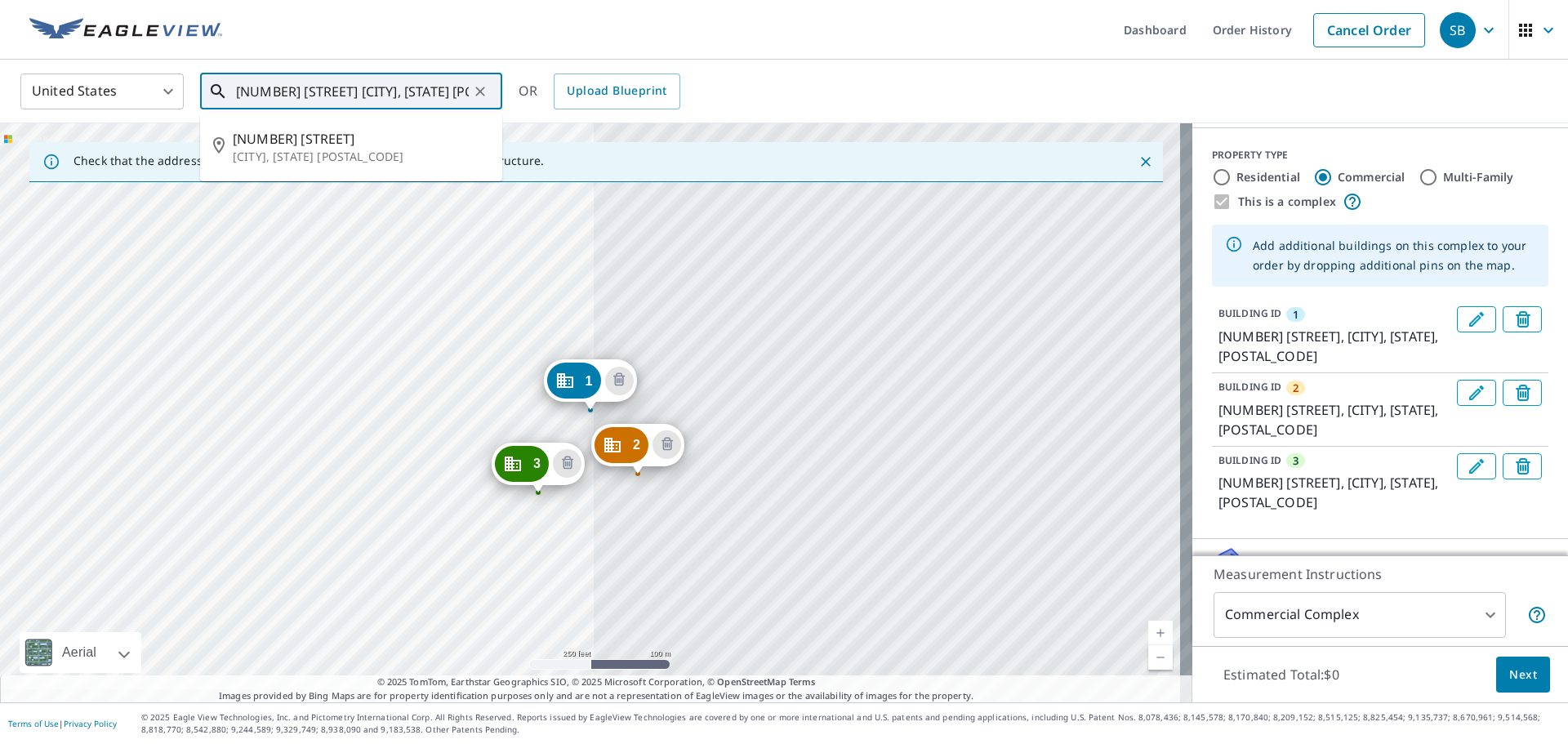 drag, startPoint x: 237, startPoint y: 90, endPoint x: 336, endPoint y: 91, distance: 99.00505 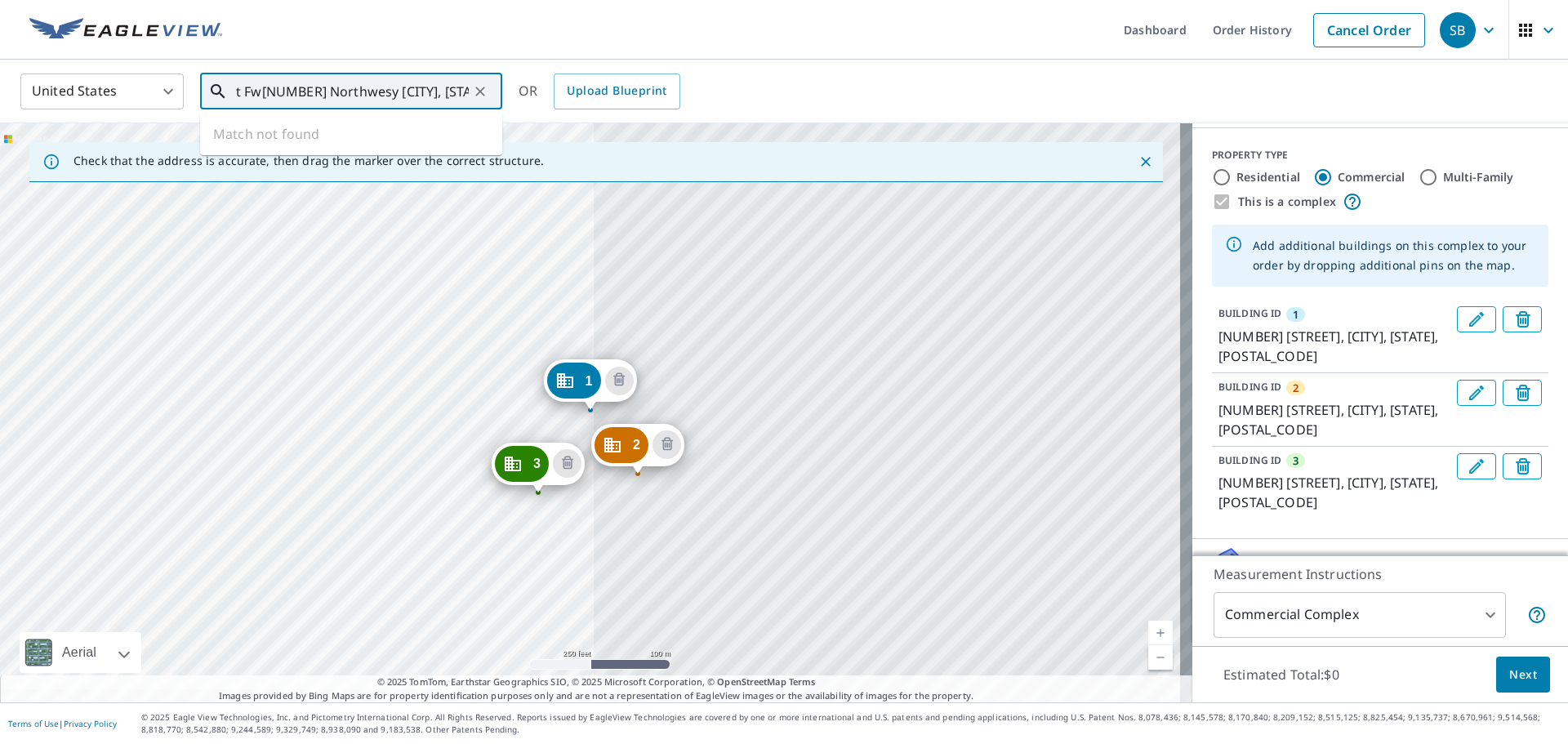 type on "[NUMBER] [STREET] [CITY], [STATE] [POSTAL_CODE]" 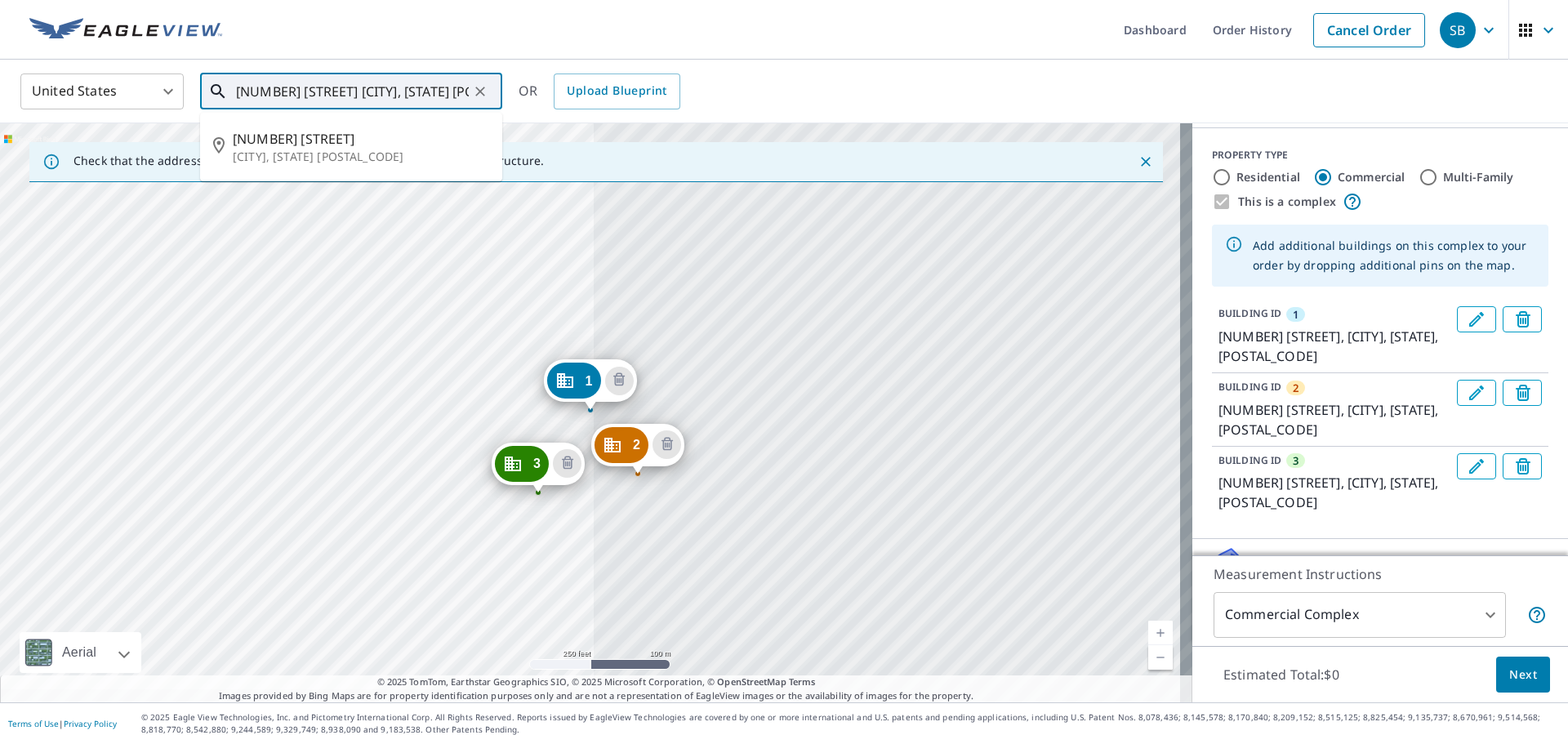 click on "[NUMBER] [STREET] [CITY], [STATE] [POSTAL_CODE]" at bounding box center (352, 91) 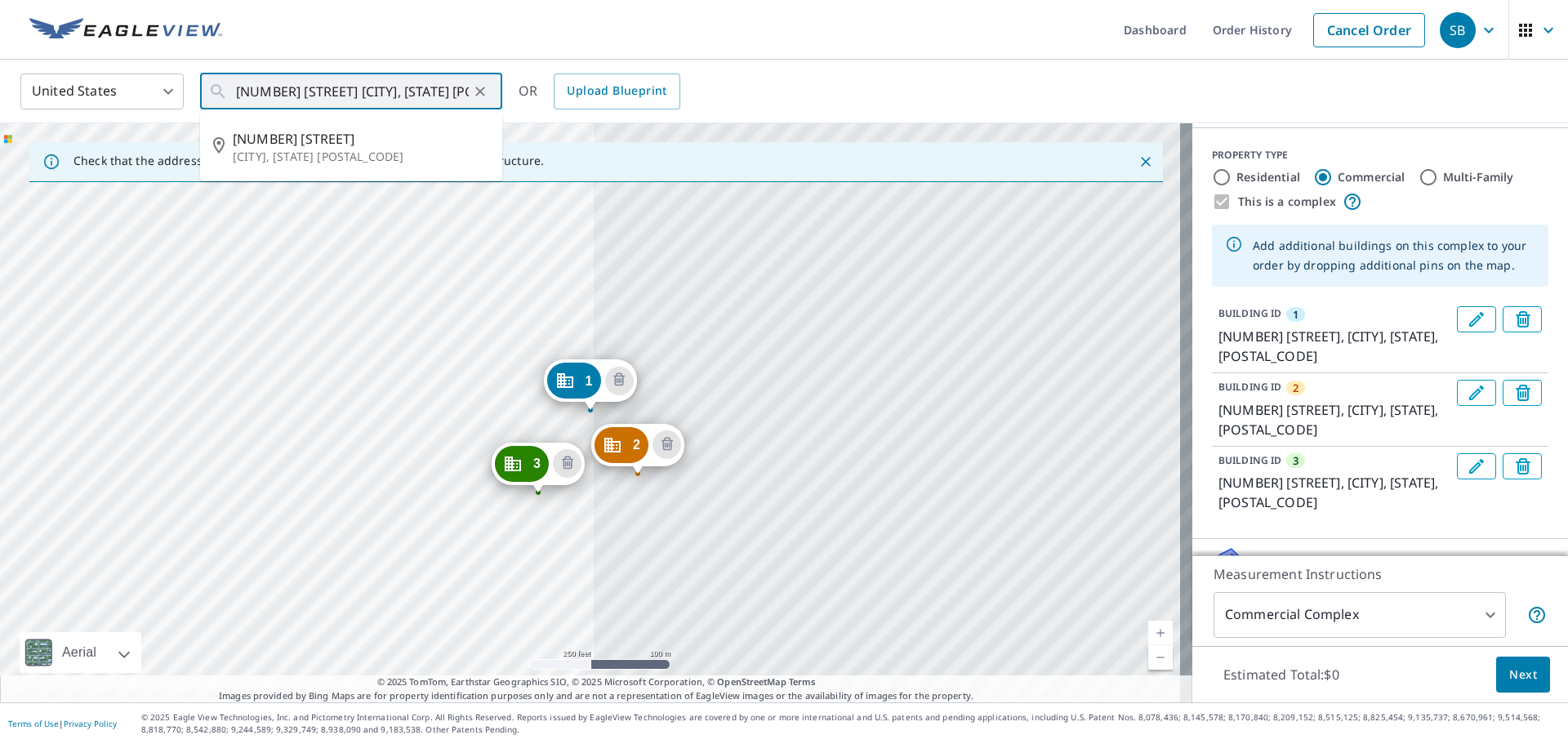 click 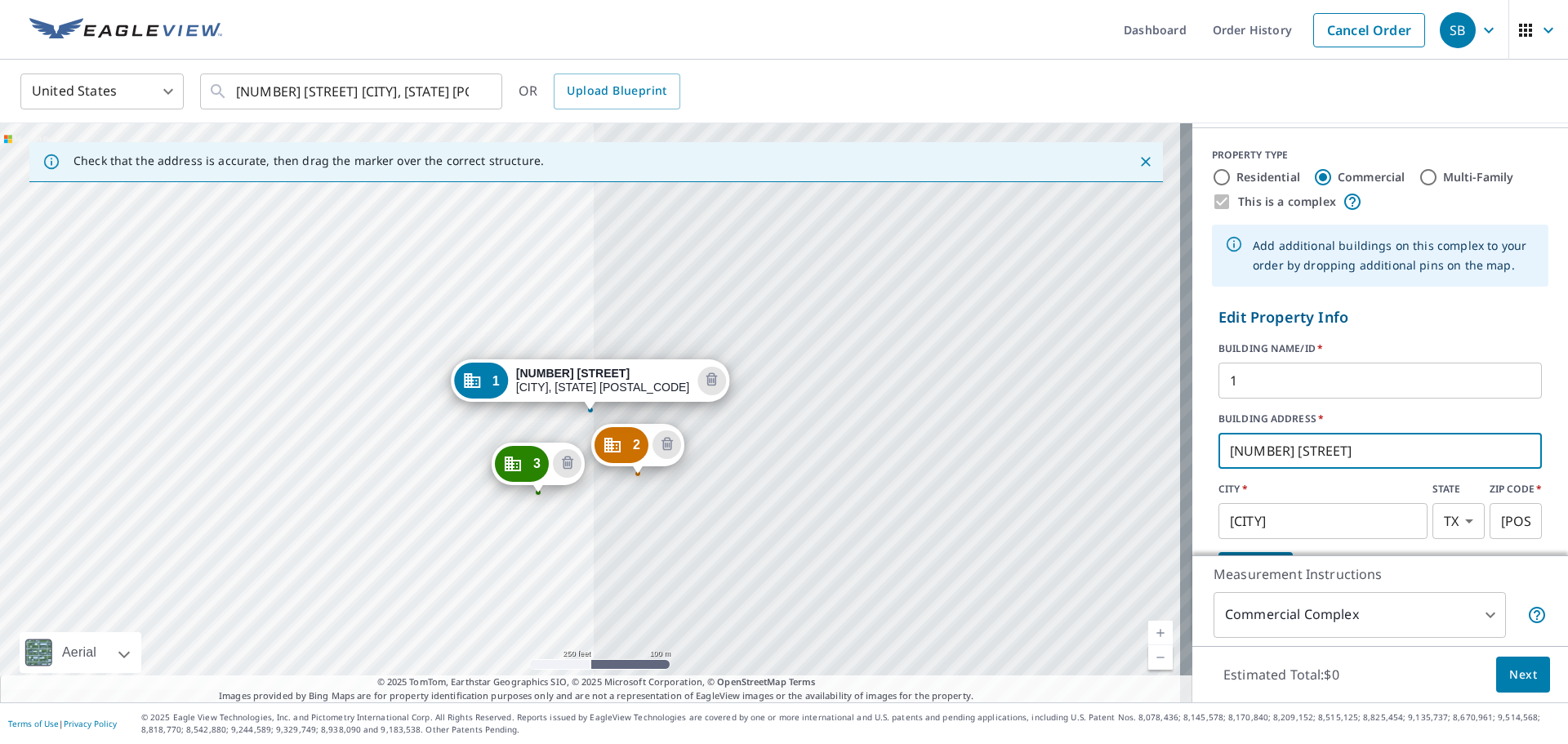 drag, startPoint x: 1375, startPoint y: 461, endPoint x: 1174, endPoint y: 462, distance: 201.0025 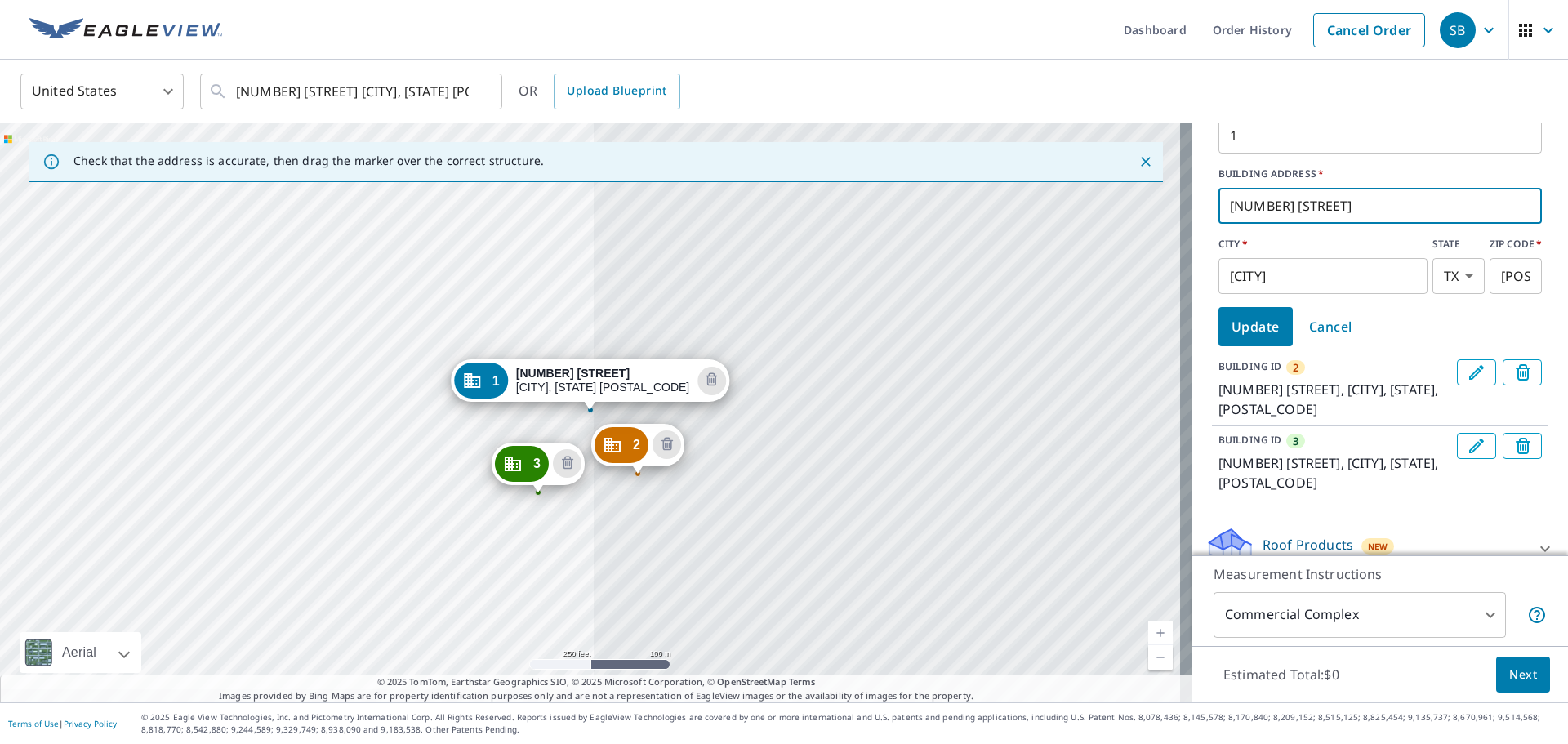 type on "[NUMBER] [STREET]" 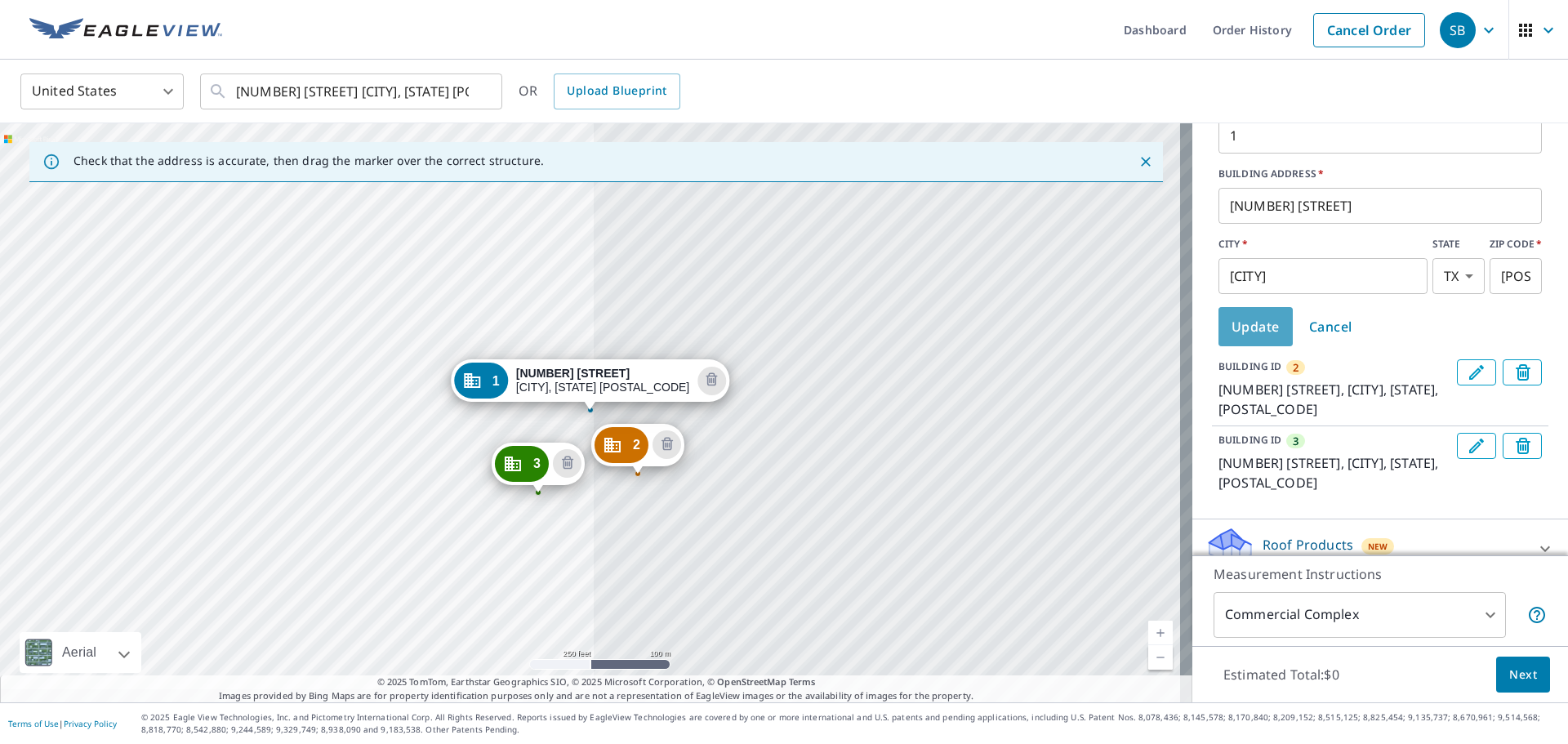 click on "Update" at bounding box center (1255, 327) 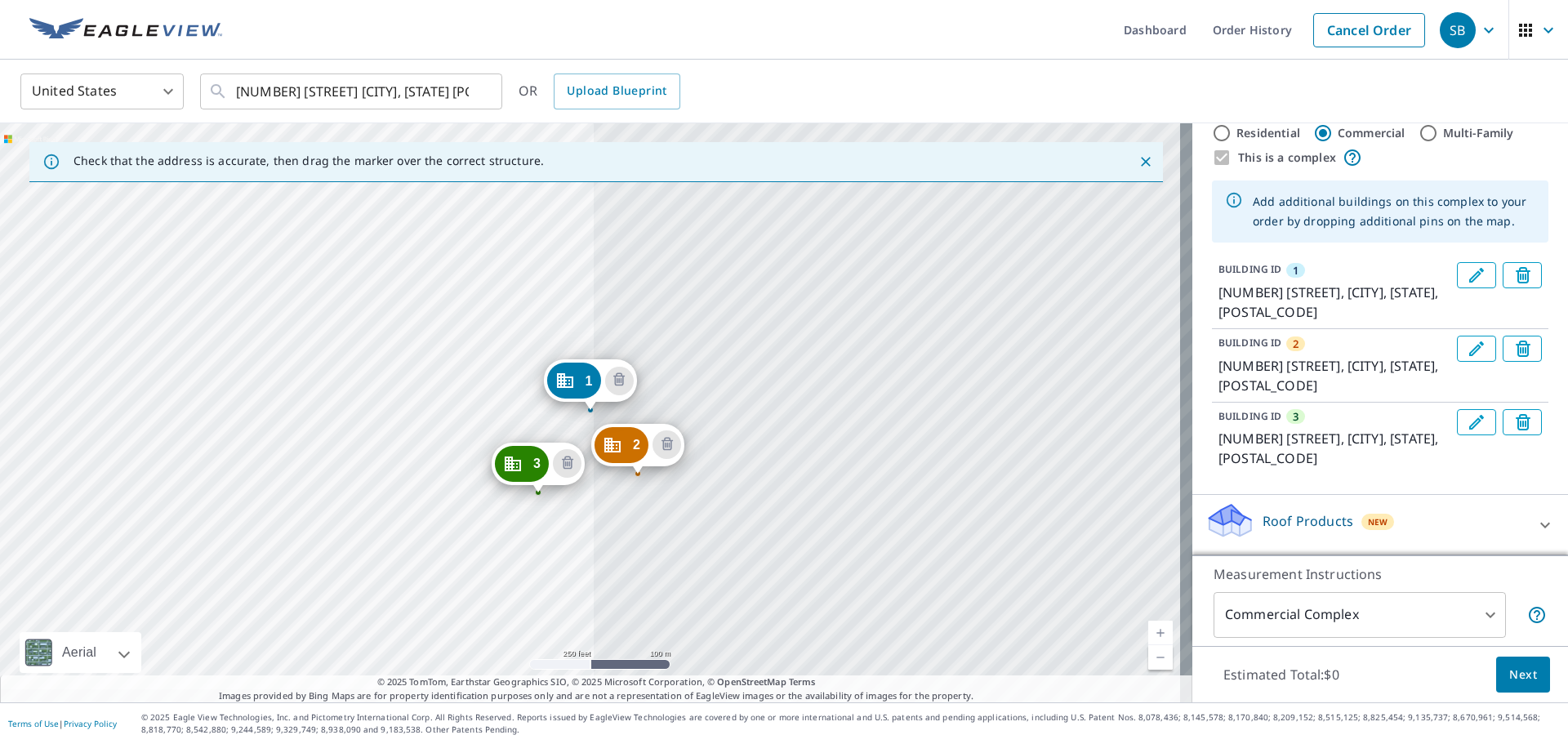 scroll, scrollTop: 222, scrollLeft: 0, axis: vertical 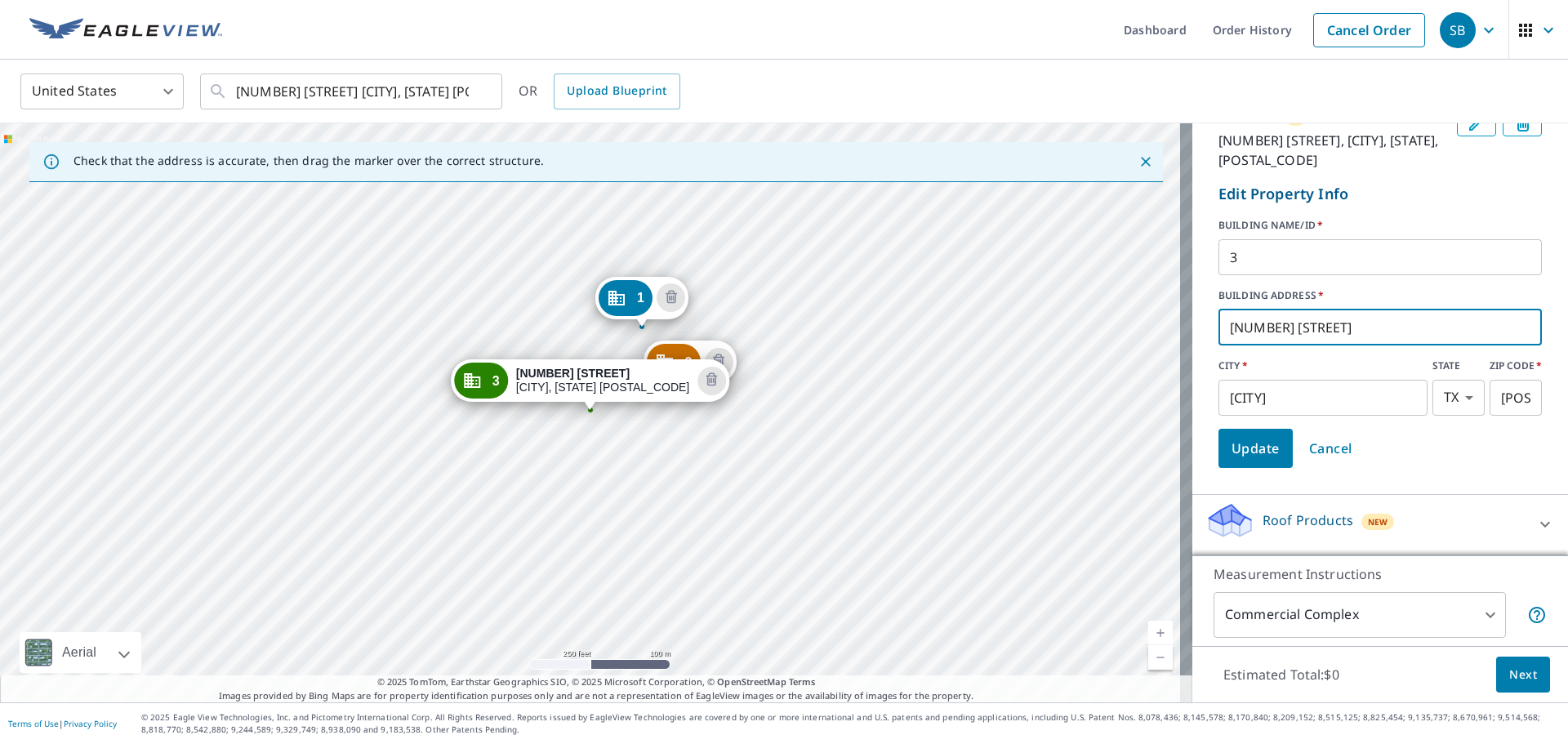 drag, startPoint x: 1363, startPoint y: 329, endPoint x: 1171, endPoint y: 329, distance: 192 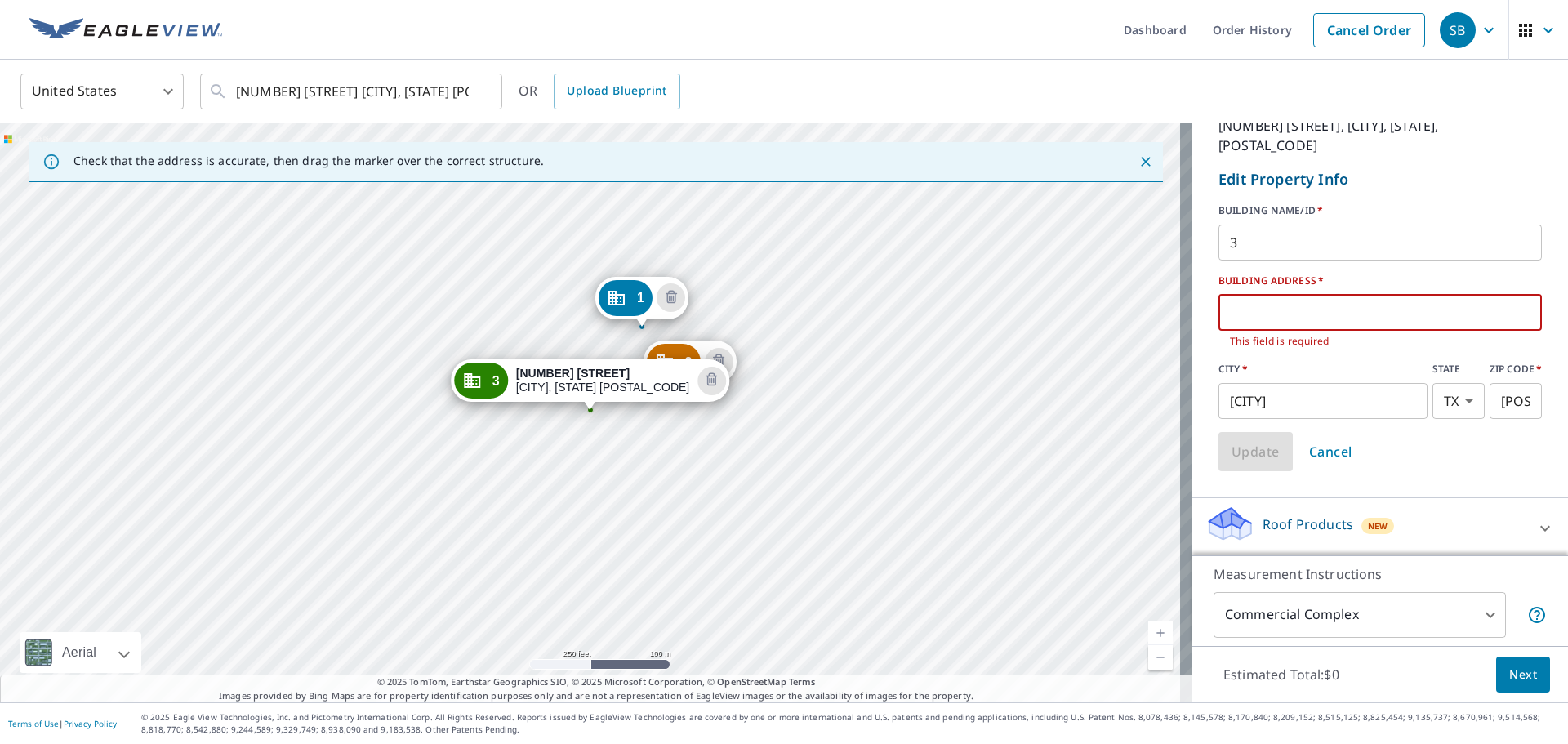 paste on "[NUMBER] [STREET]" 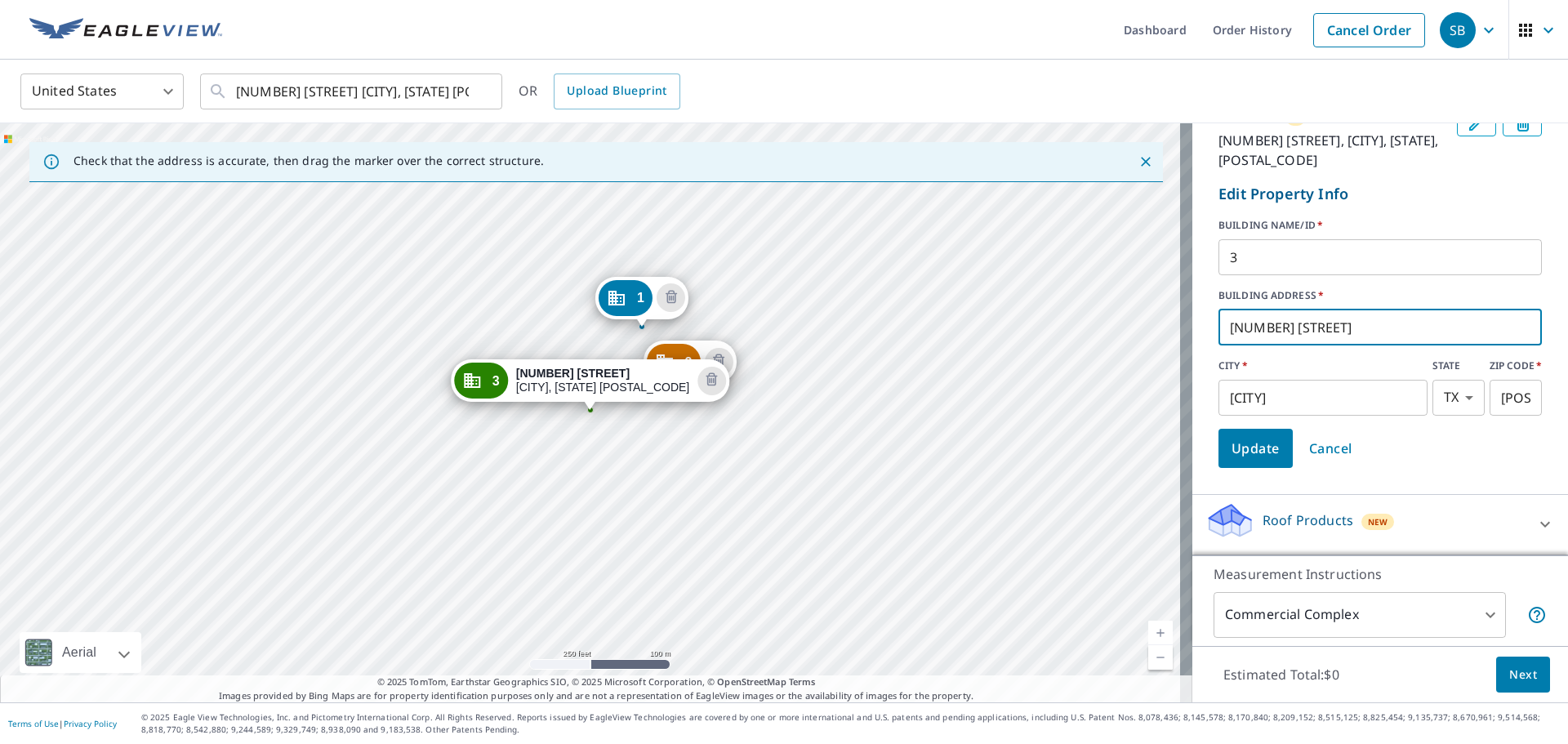 type on "[NUMBER] [STREET]" 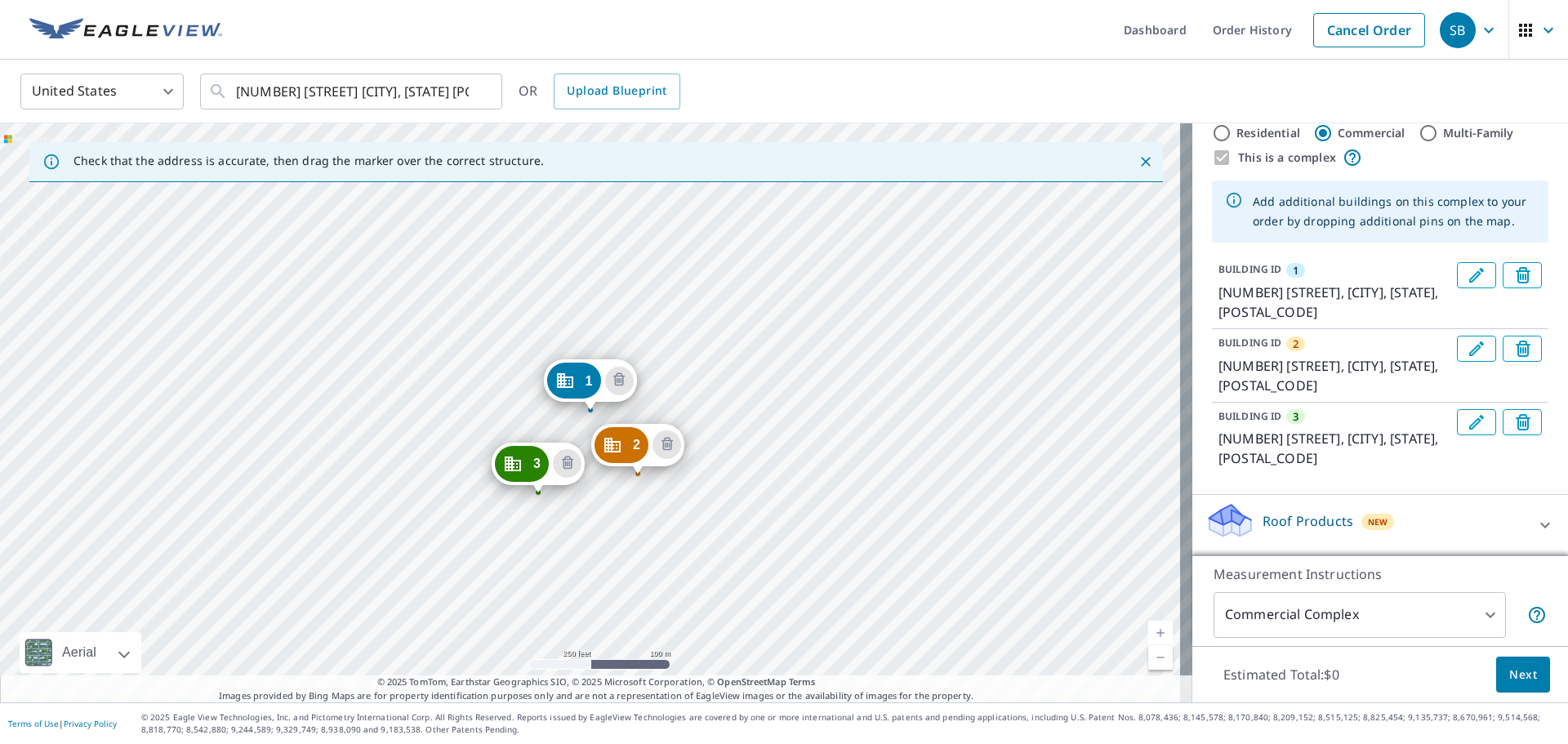 scroll, scrollTop: 222, scrollLeft: 0, axis: vertical 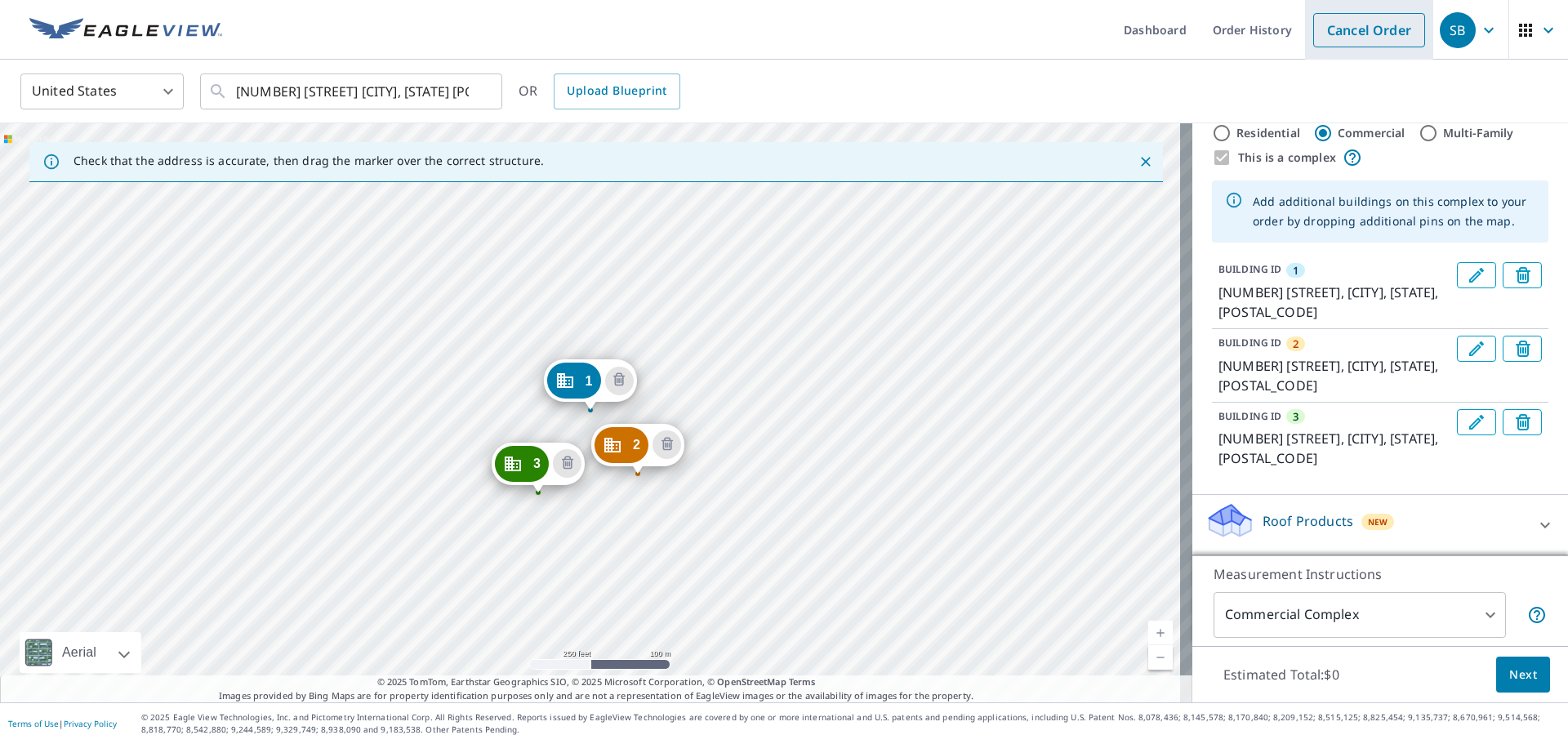 click on "Cancel Order" at bounding box center (1369, 30) 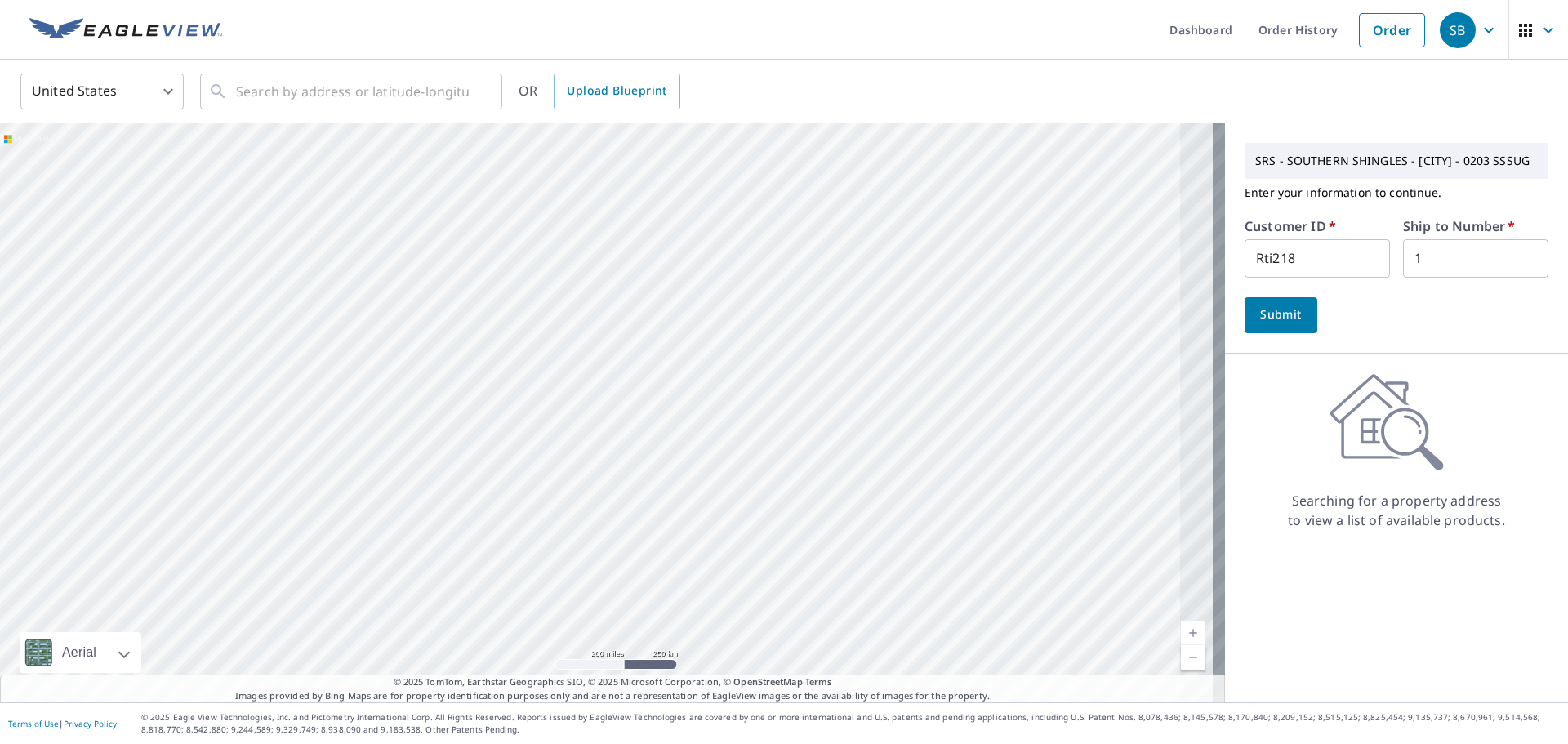 click on "Submit" at bounding box center [1281, 314] 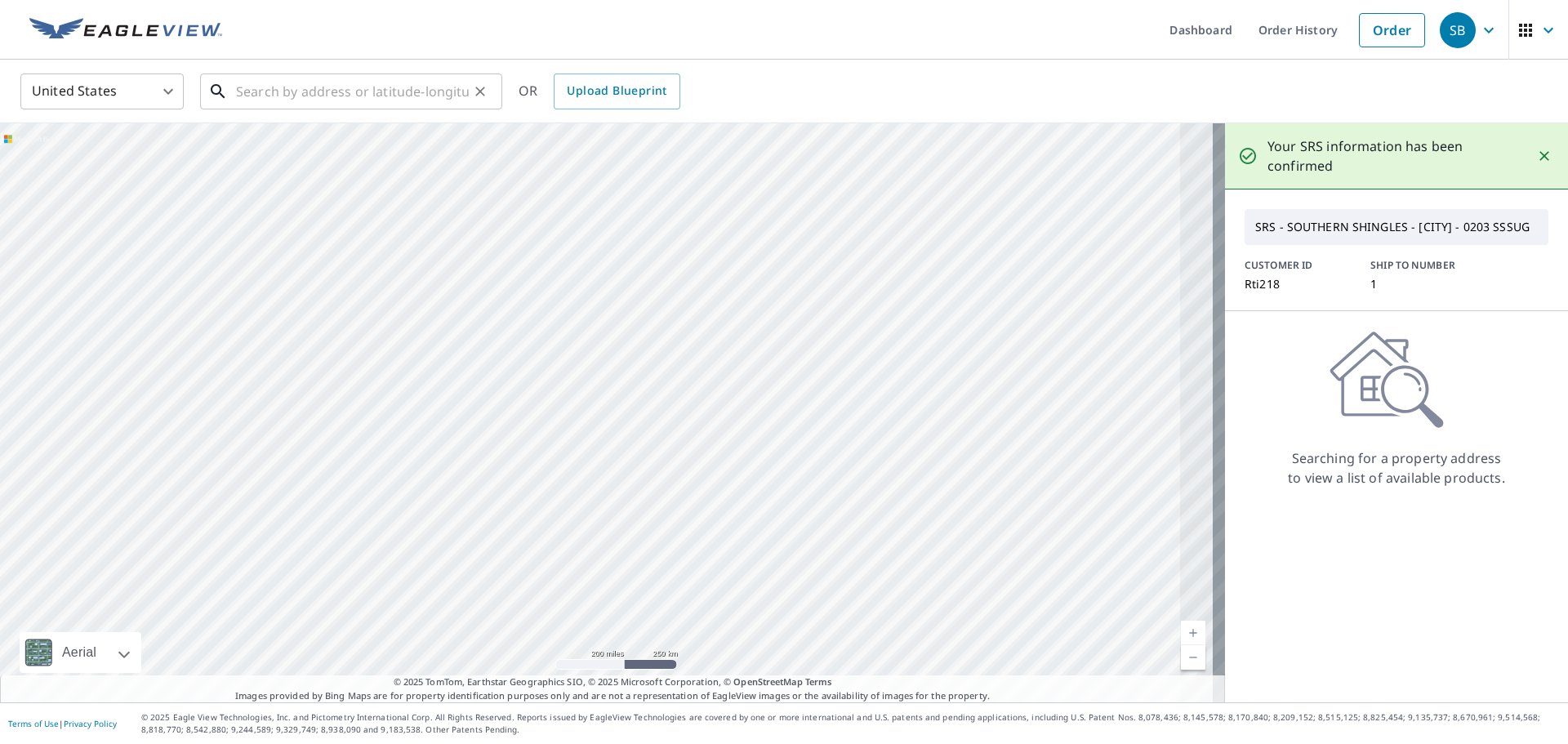 click at bounding box center (352, 91) 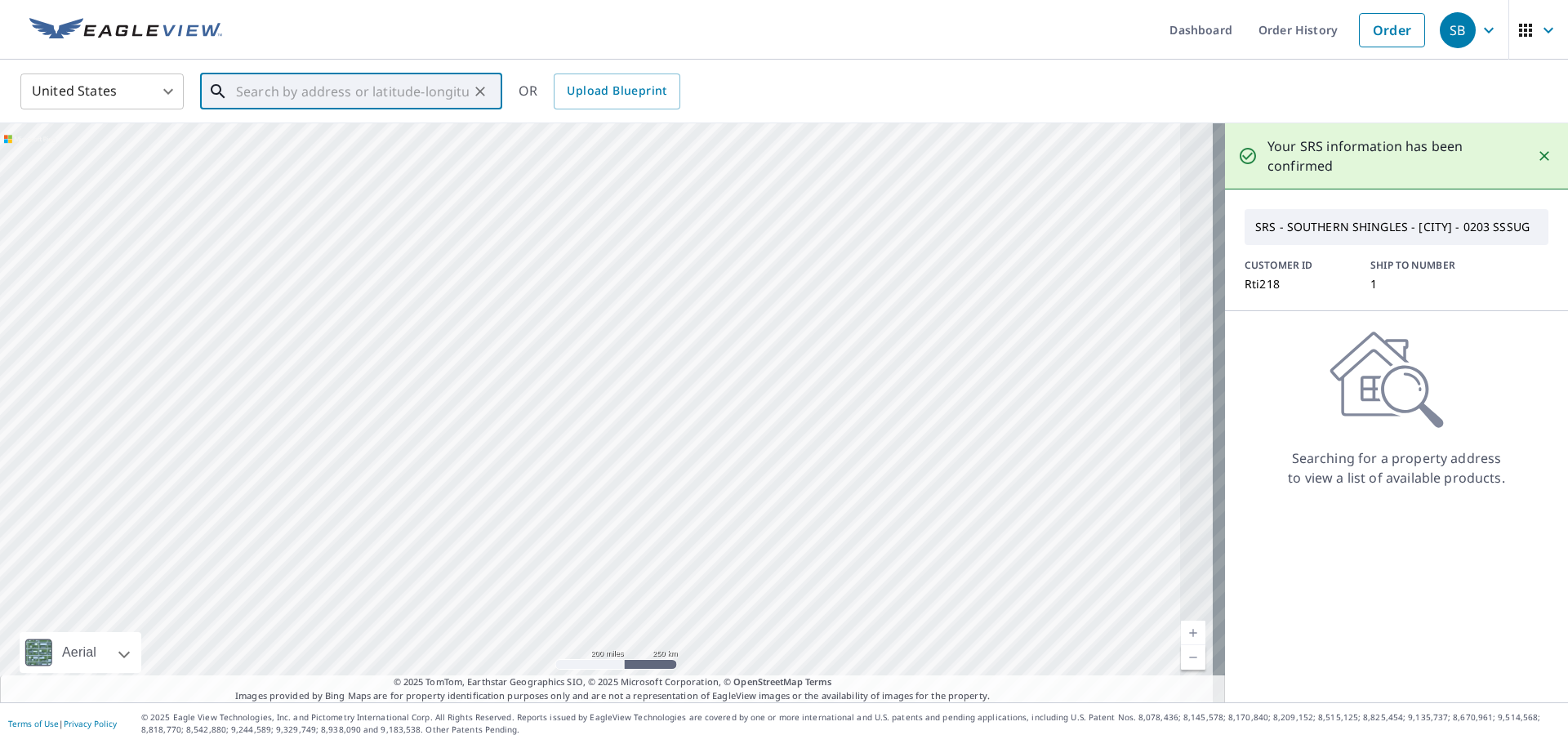 paste on "[NUMBER] [STREET]  [CITY], [STATE]  [POSTAL_CODE]" 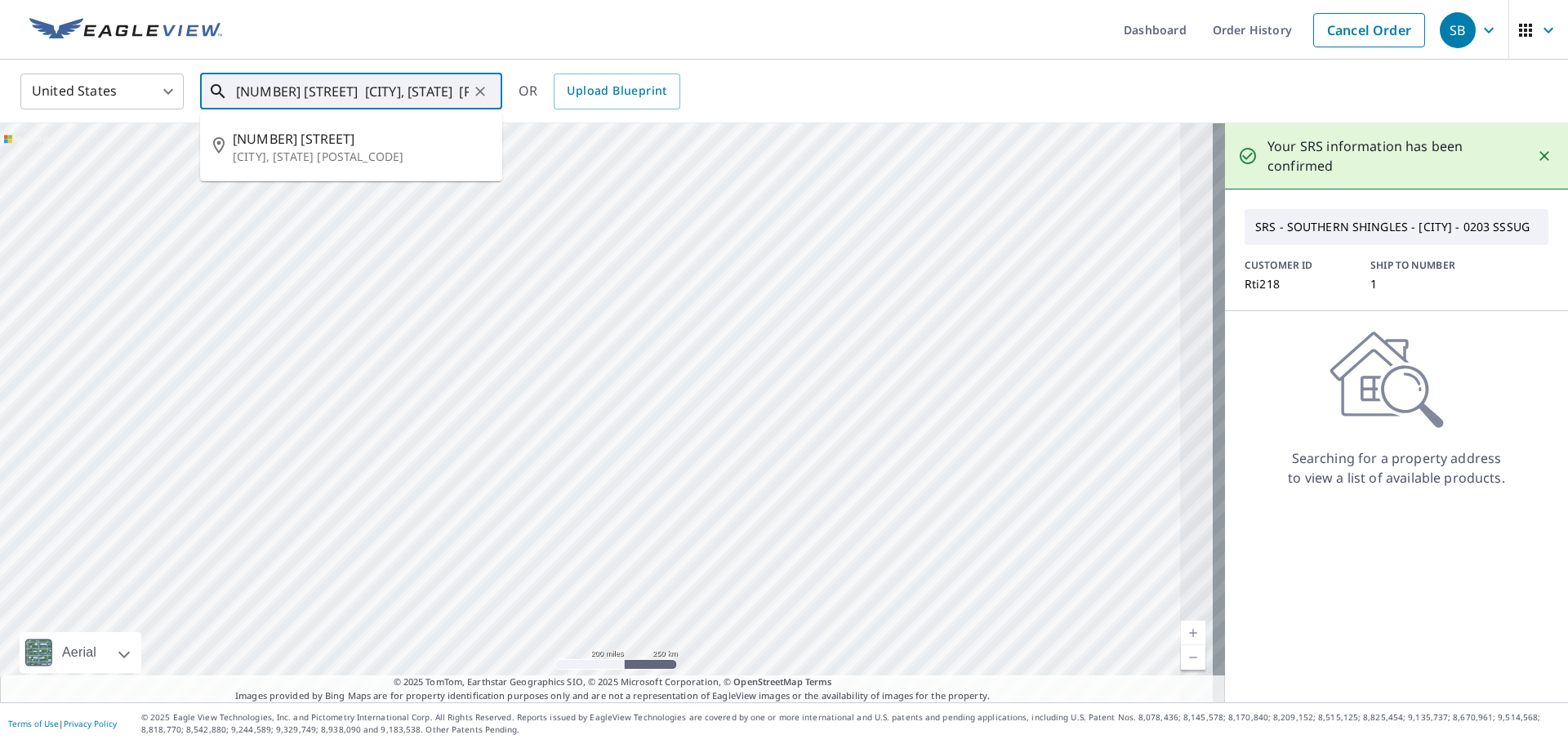scroll, scrollTop: 0, scrollLeft: 29, axis: horizontal 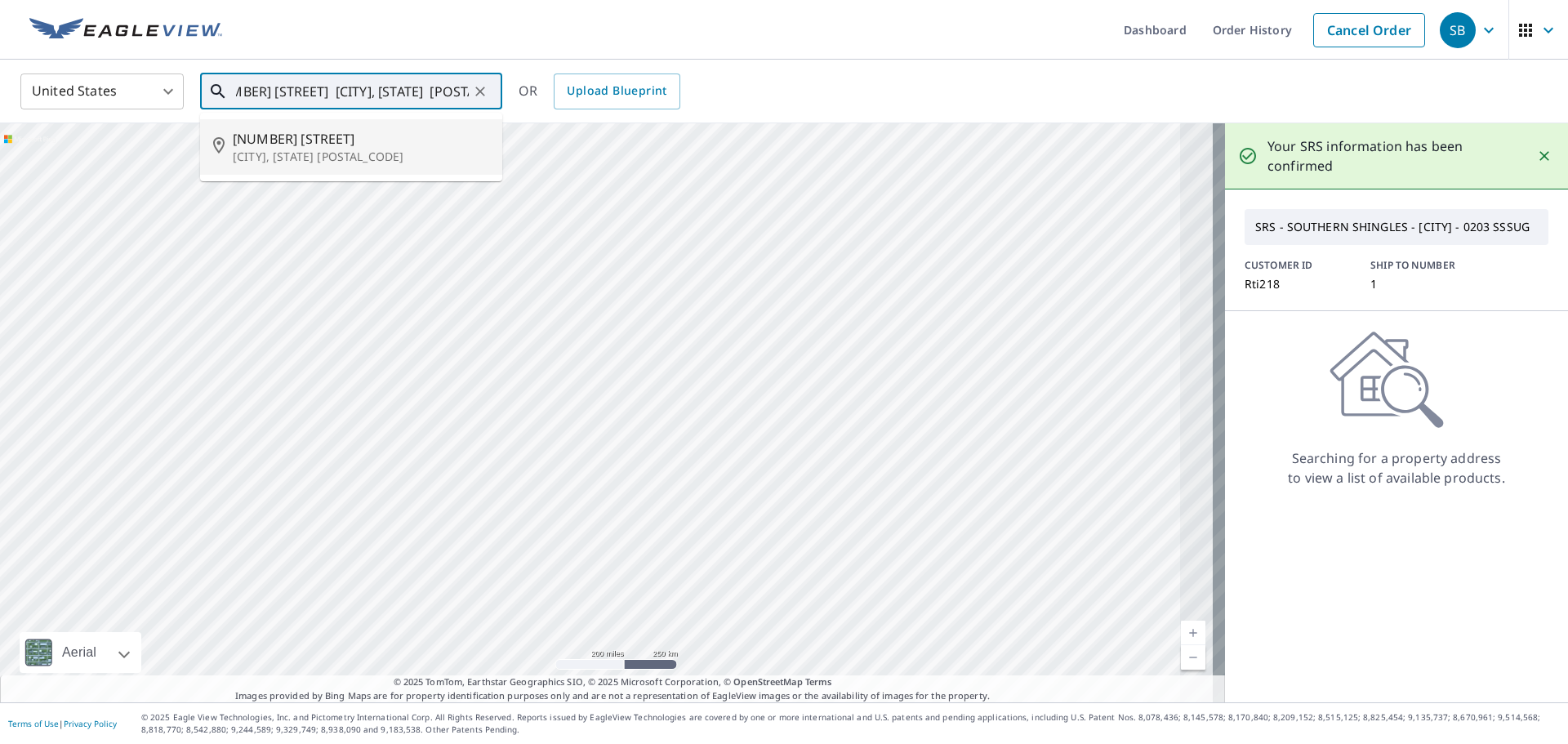 click on "[NUMBER] [STREET]" at bounding box center (361, 139) 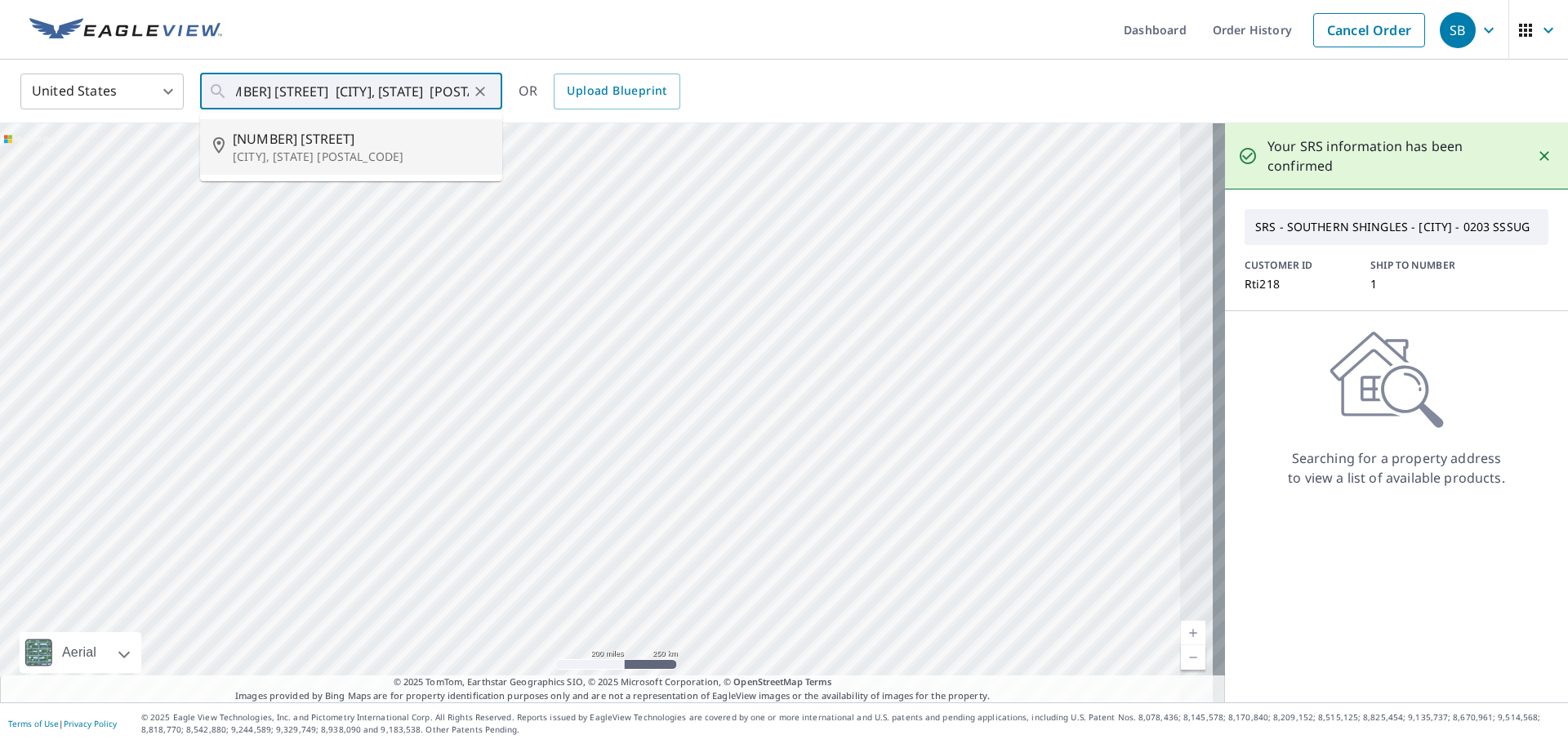 type on "[NUMBER] [STREET] [CITY], [STATE] [POSTAL_CODE]" 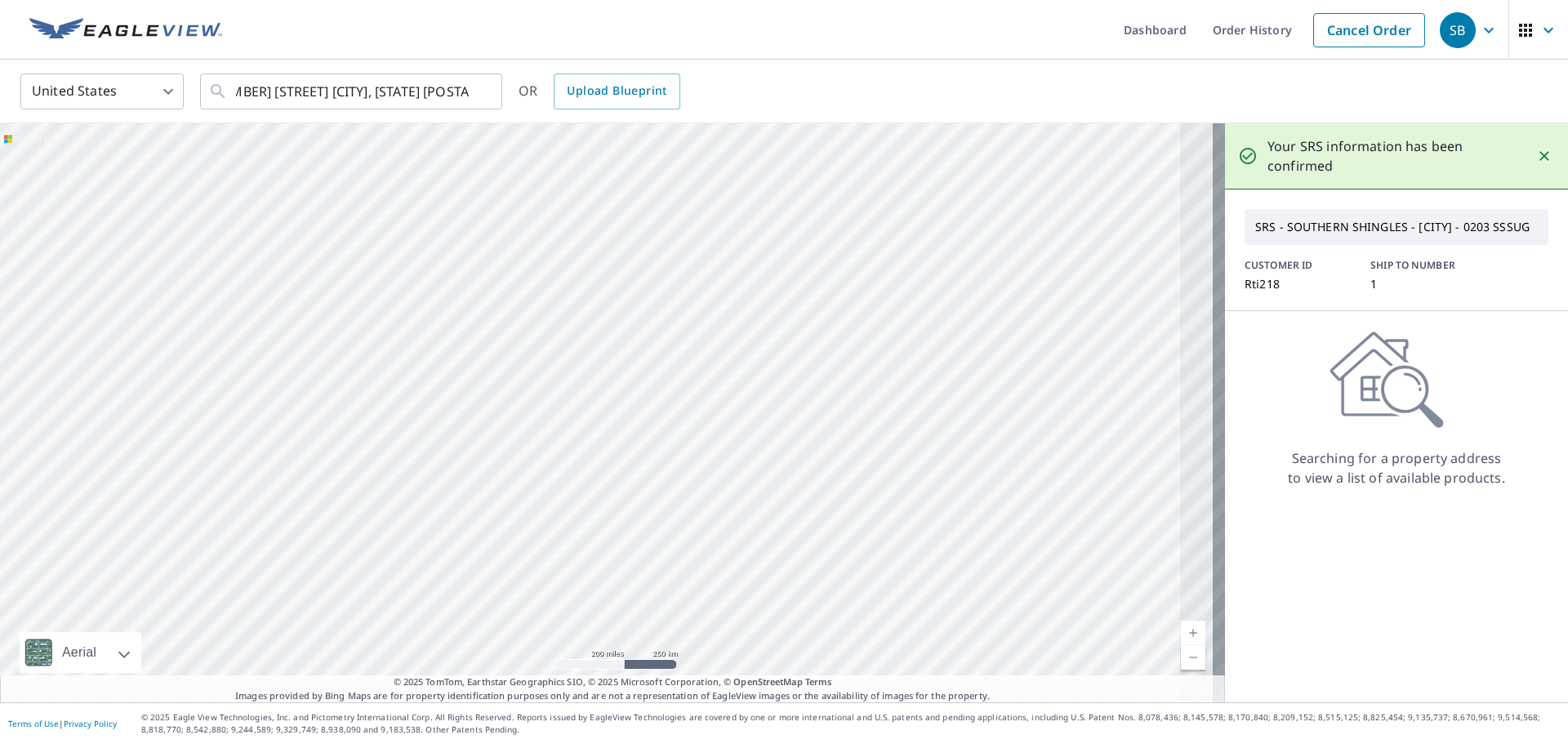 scroll, scrollTop: 0, scrollLeft: 0, axis: both 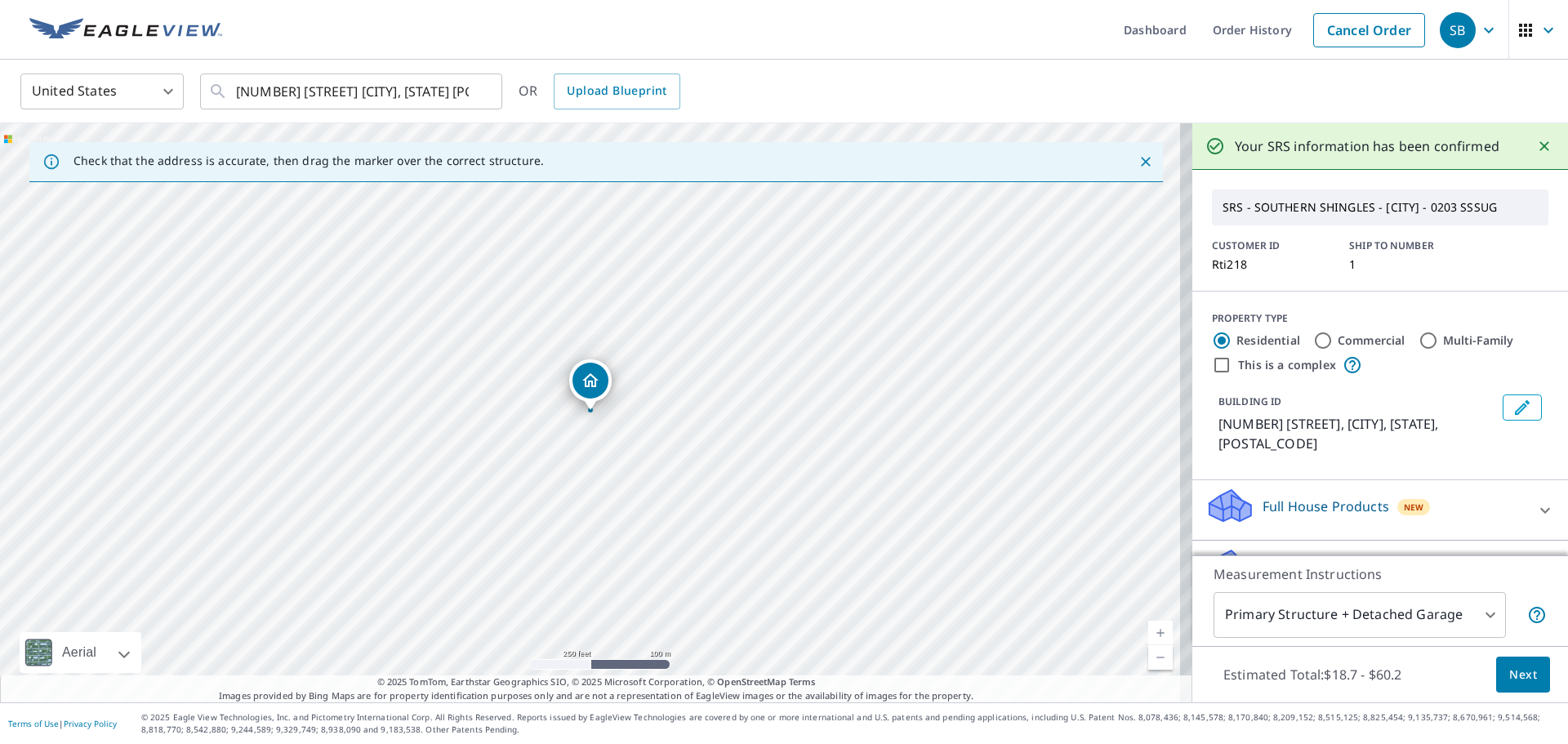 click on "This is a complex" at bounding box center (1222, 365) 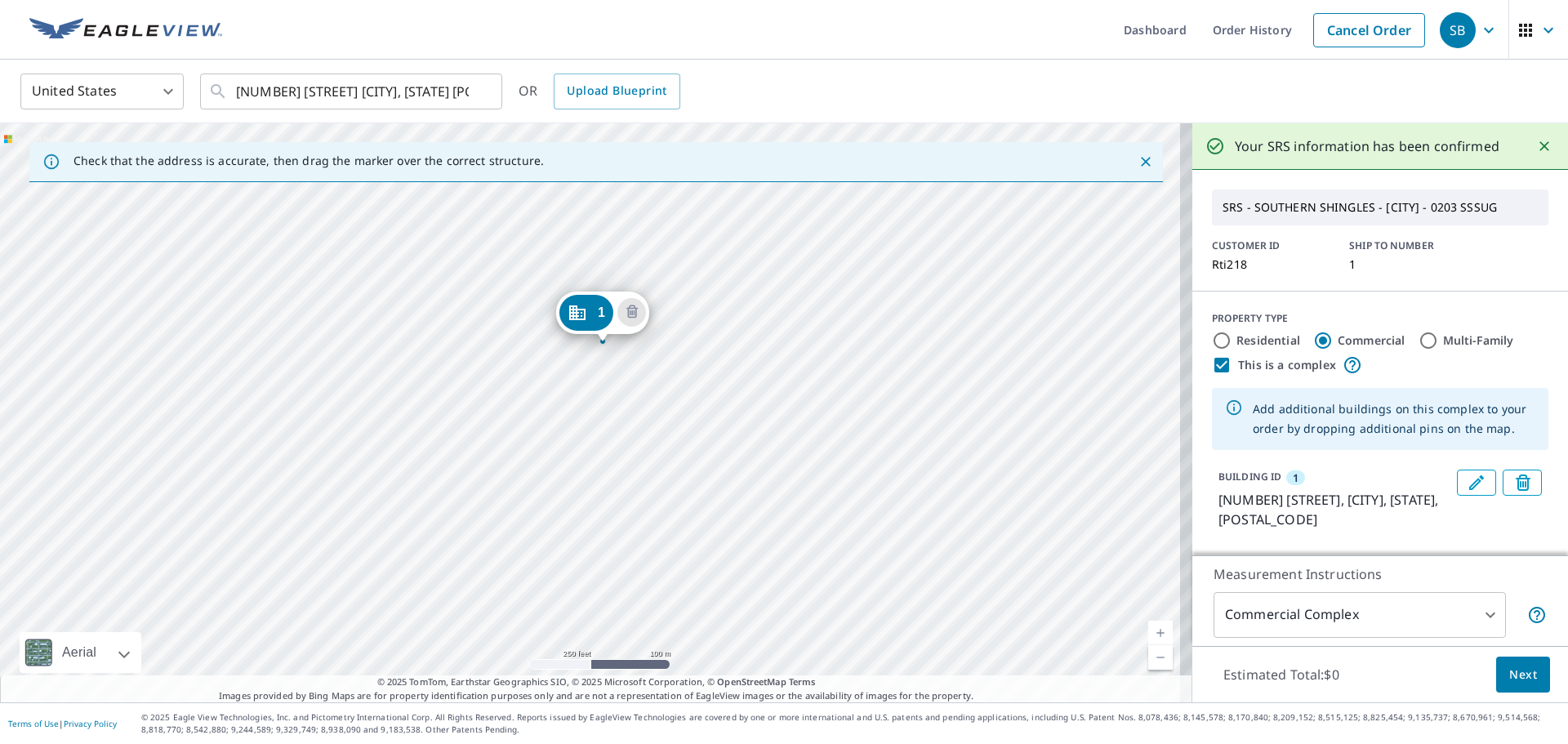 drag, startPoint x: 579, startPoint y: 390, endPoint x: 591, endPoint y: 322, distance: 69.05071 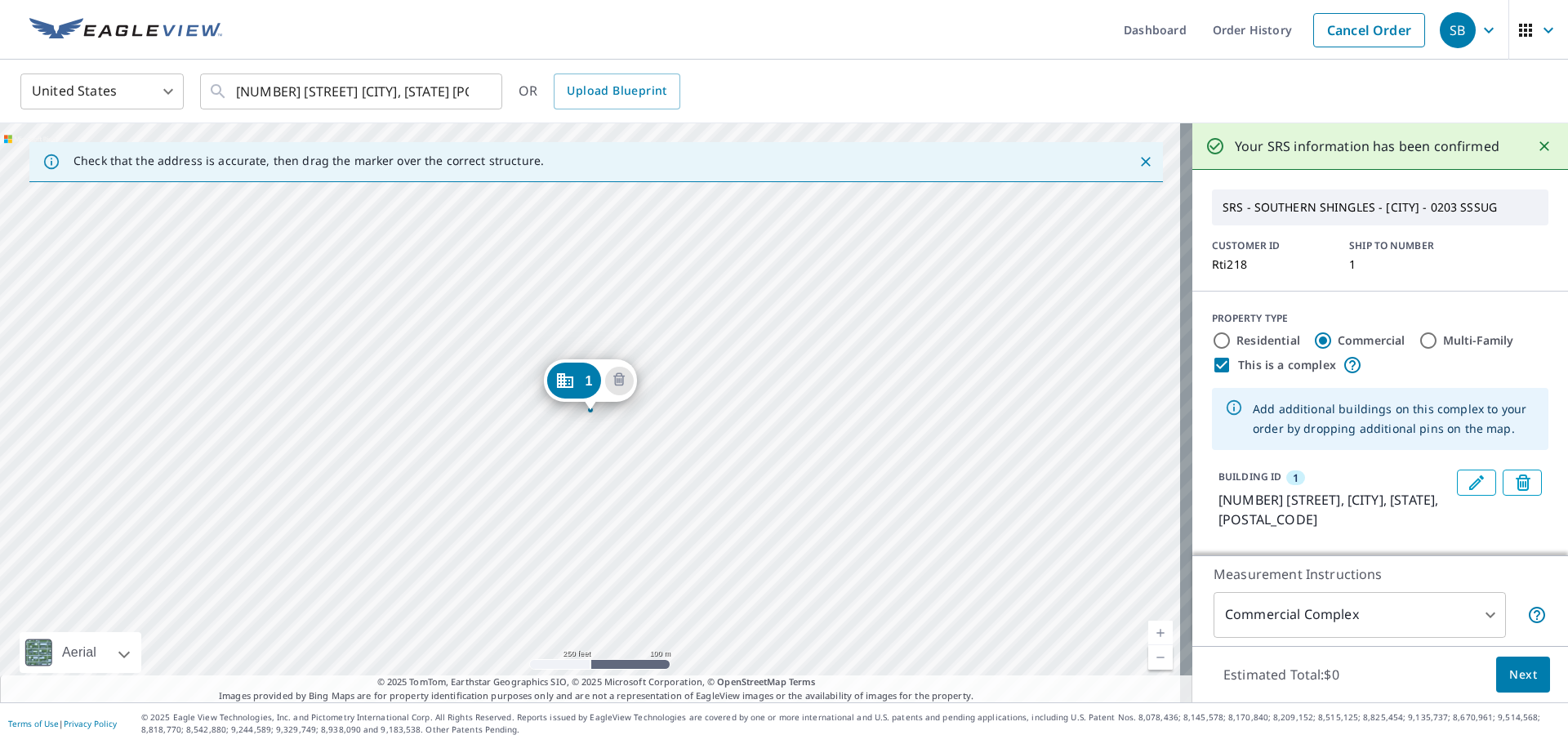 click on "1 [NUMBER] [STREET] [CITY], [STATE] [POSTAL_CODE]" at bounding box center (596, 412) 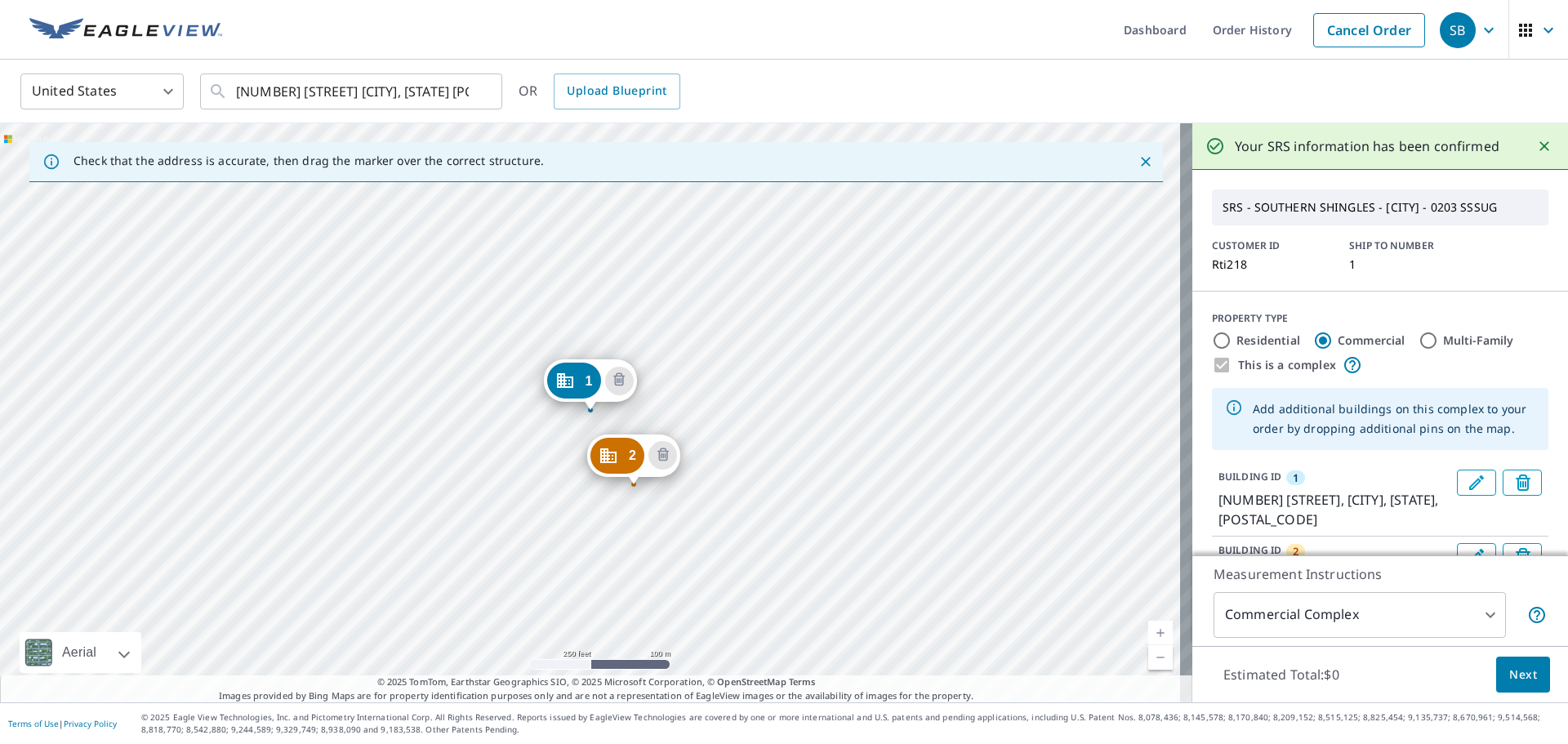 click on "2 [NUMBER] [STREET] [CITY], [STATE] [POSTAL_CODE] 1 [NUMBER] [STREET] [CITY], [STATE] [POSTAL_CODE]" at bounding box center [596, 412] 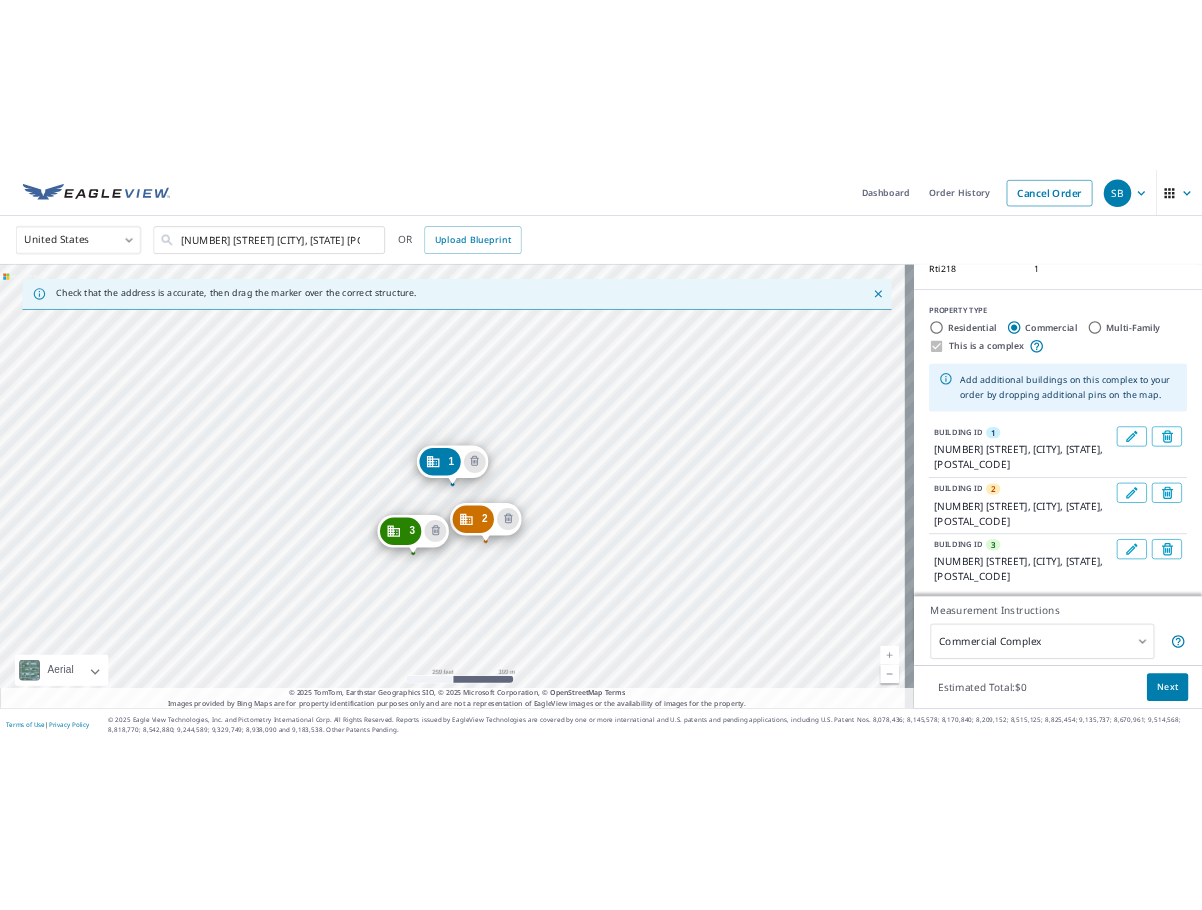 scroll, scrollTop: 200, scrollLeft: 0, axis: vertical 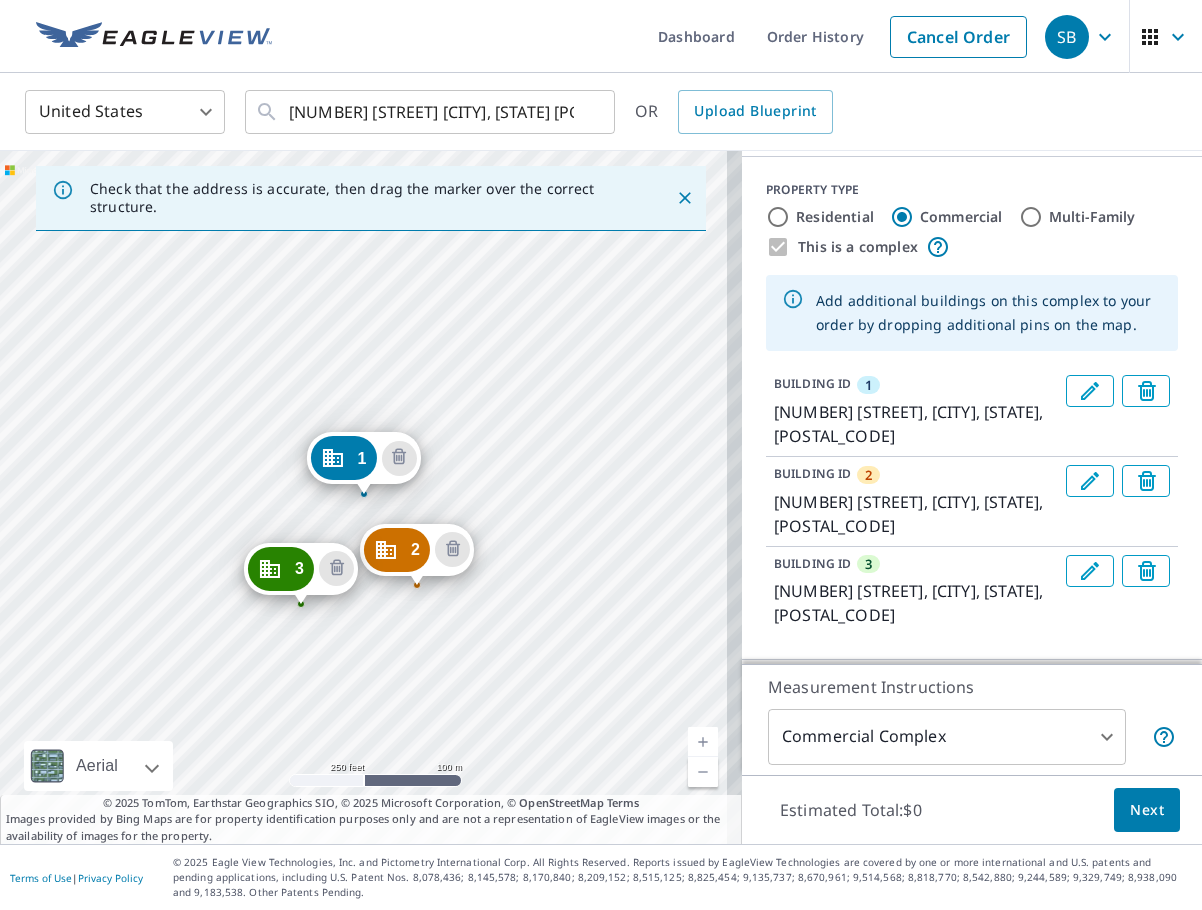 click 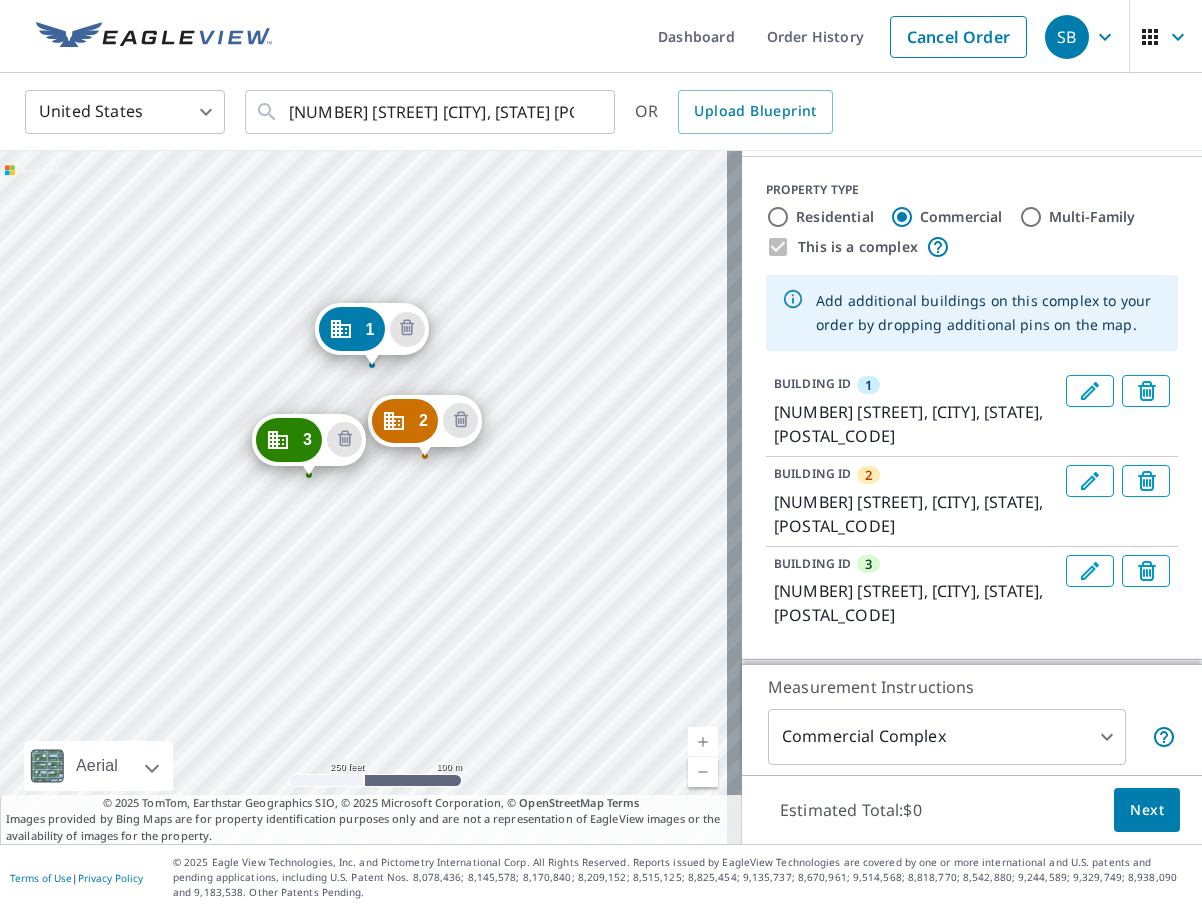 drag, startPoint x: 585, startPoint y: 463, endPoint x: 593, endPoint y: 334, distance: 129.24782 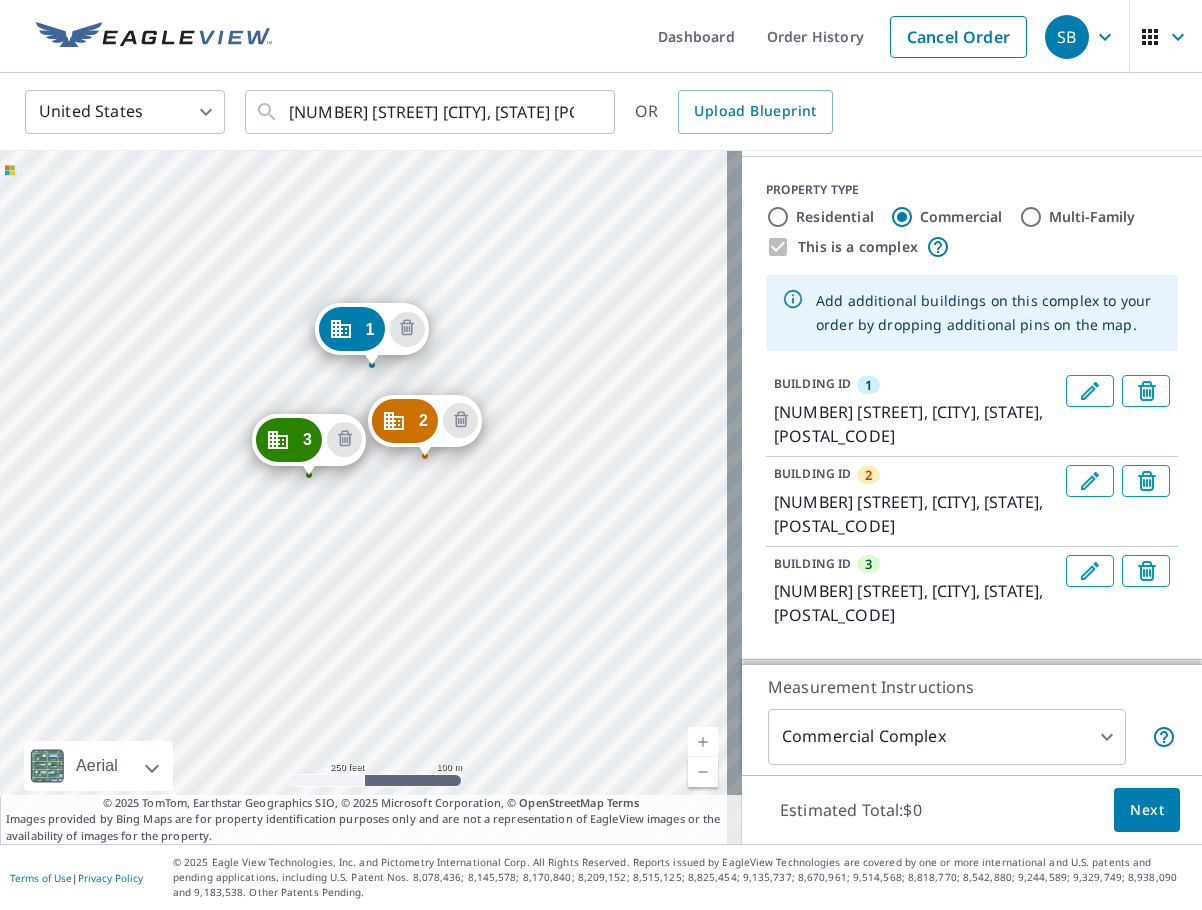 click 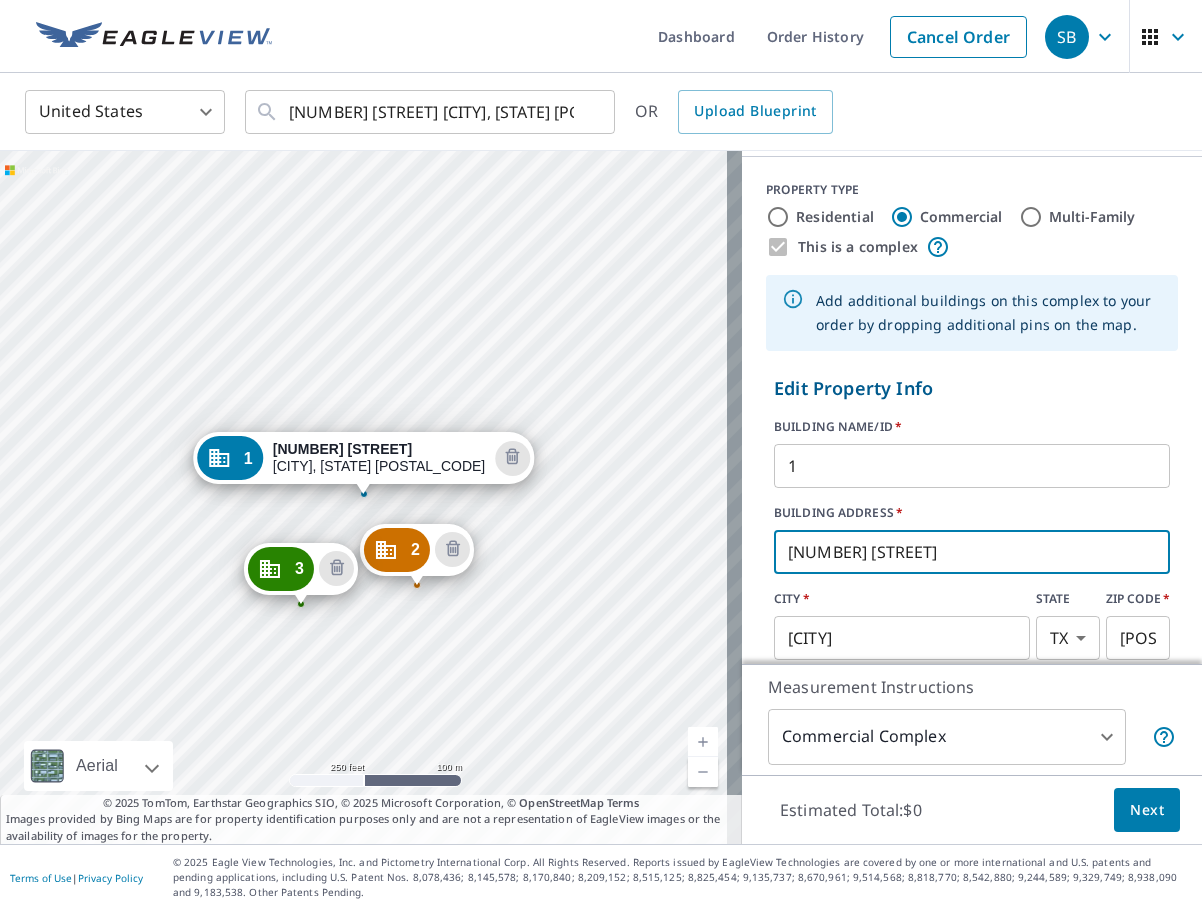 drag, startPoint x: 981, startPoint y: 570, endPoint x: 734, endPoint y: 576, distance: 247.07286 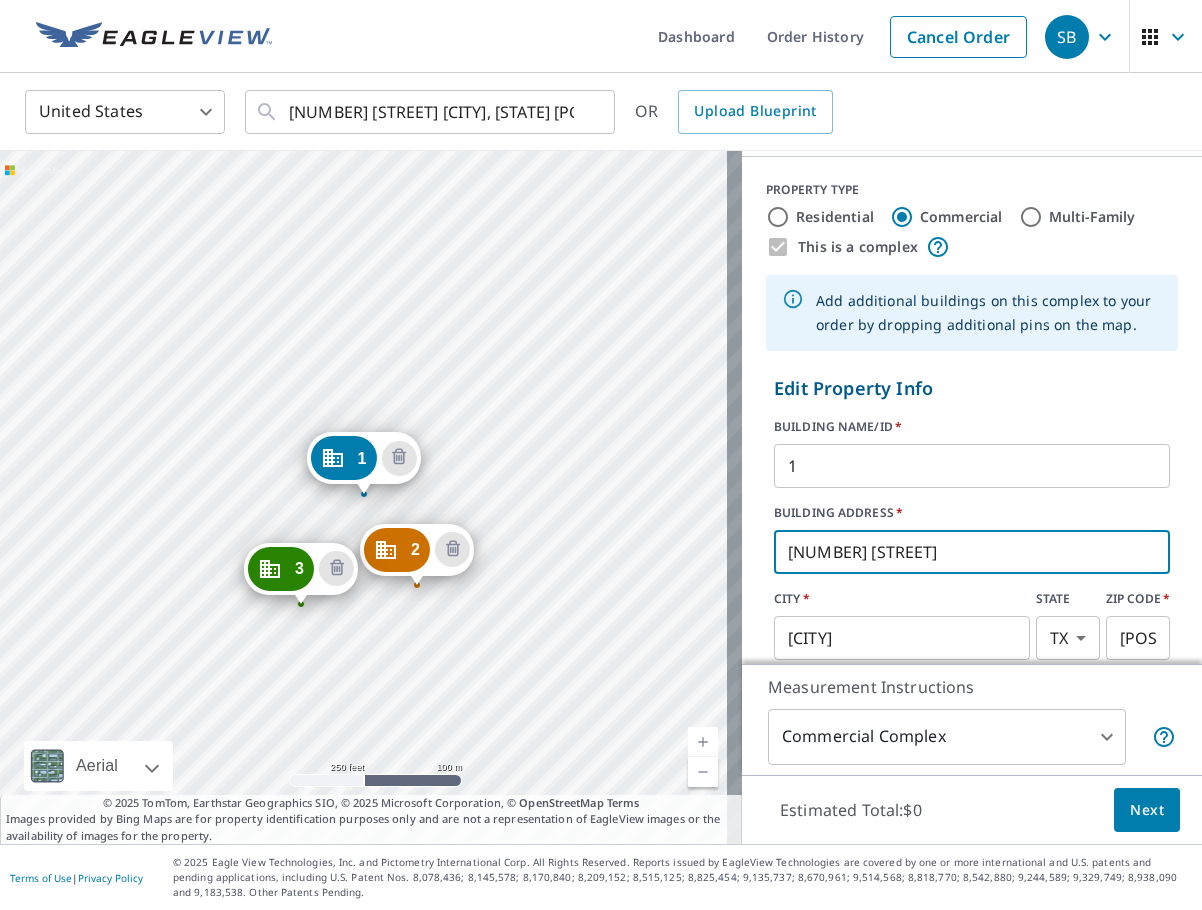 paste on "[NUMBER] [STREET]" 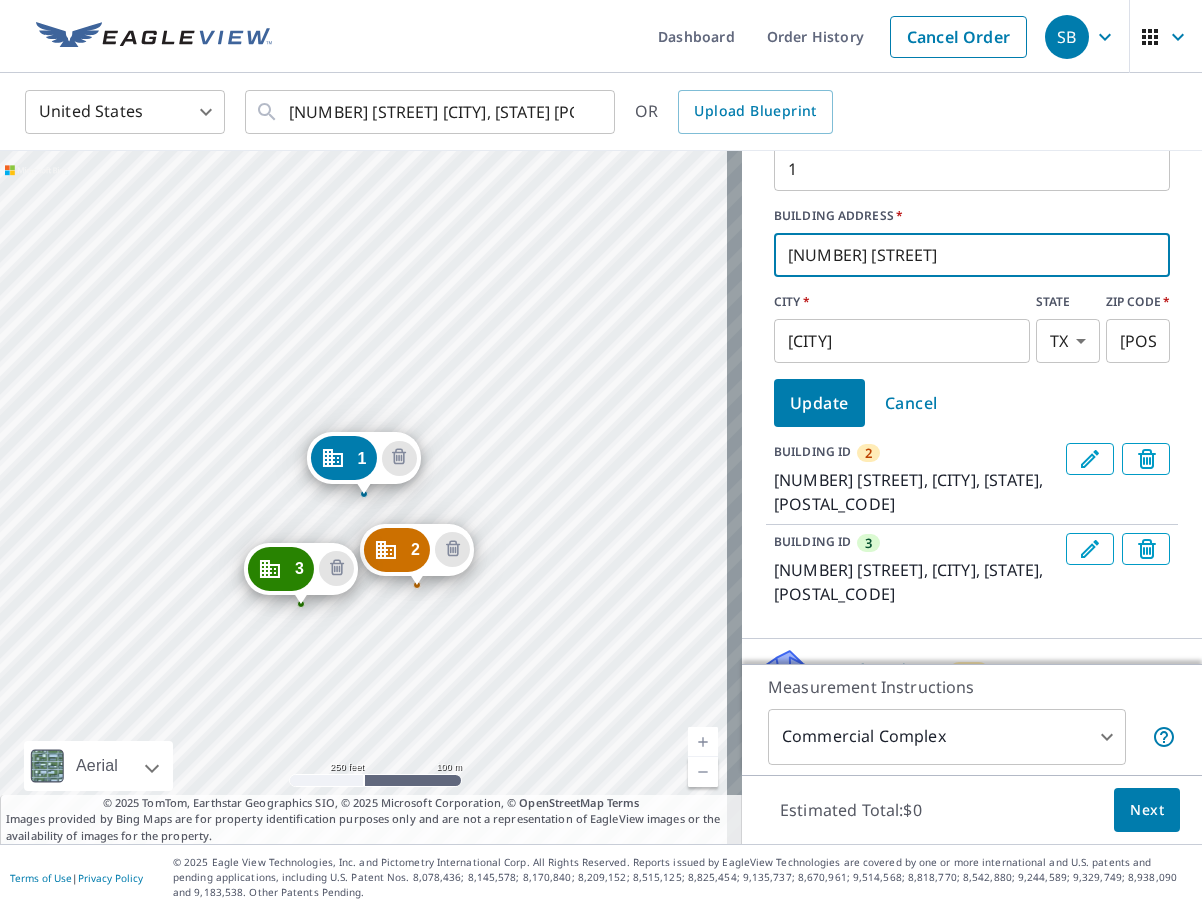 scroll, scrollTop: 500, scrollLeft: 0, axis: vertical 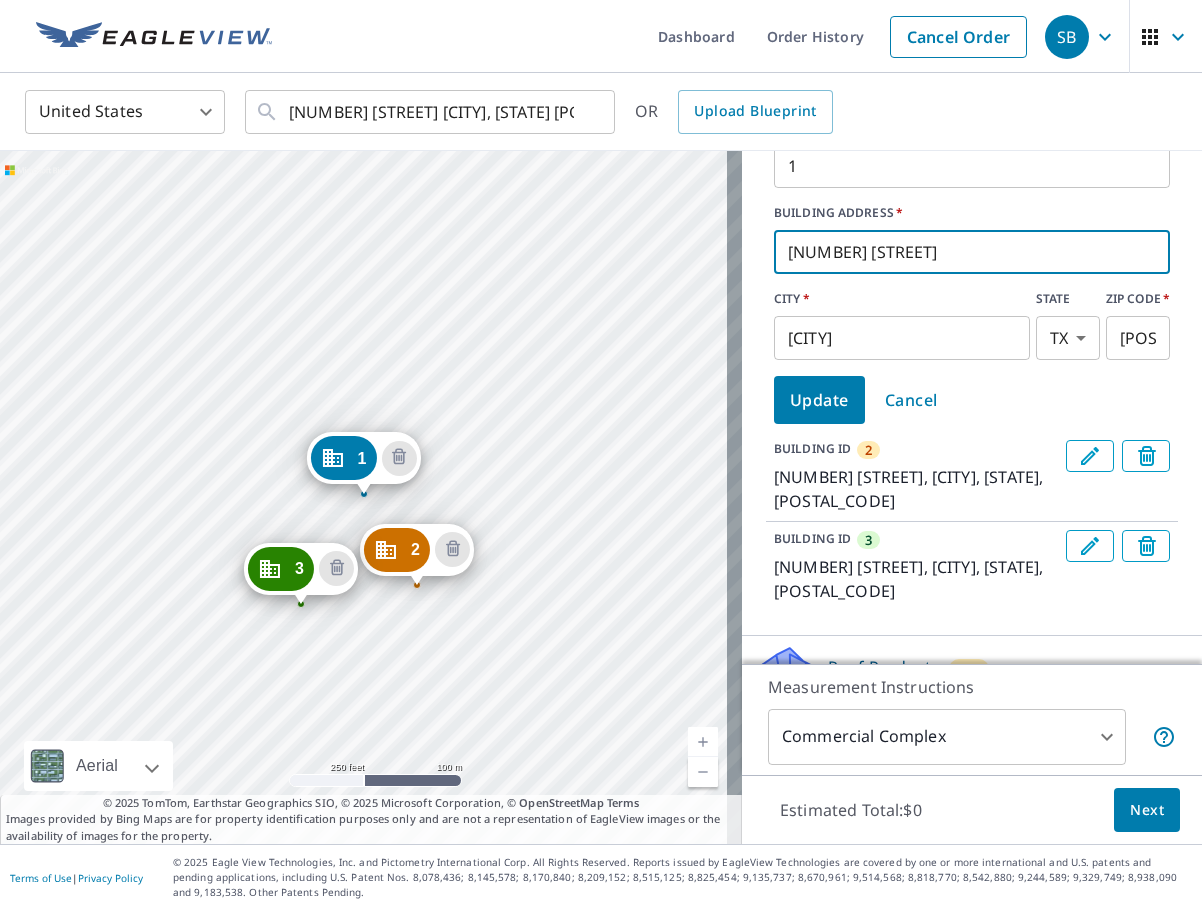 type on "[NUMBER] [STREET]" 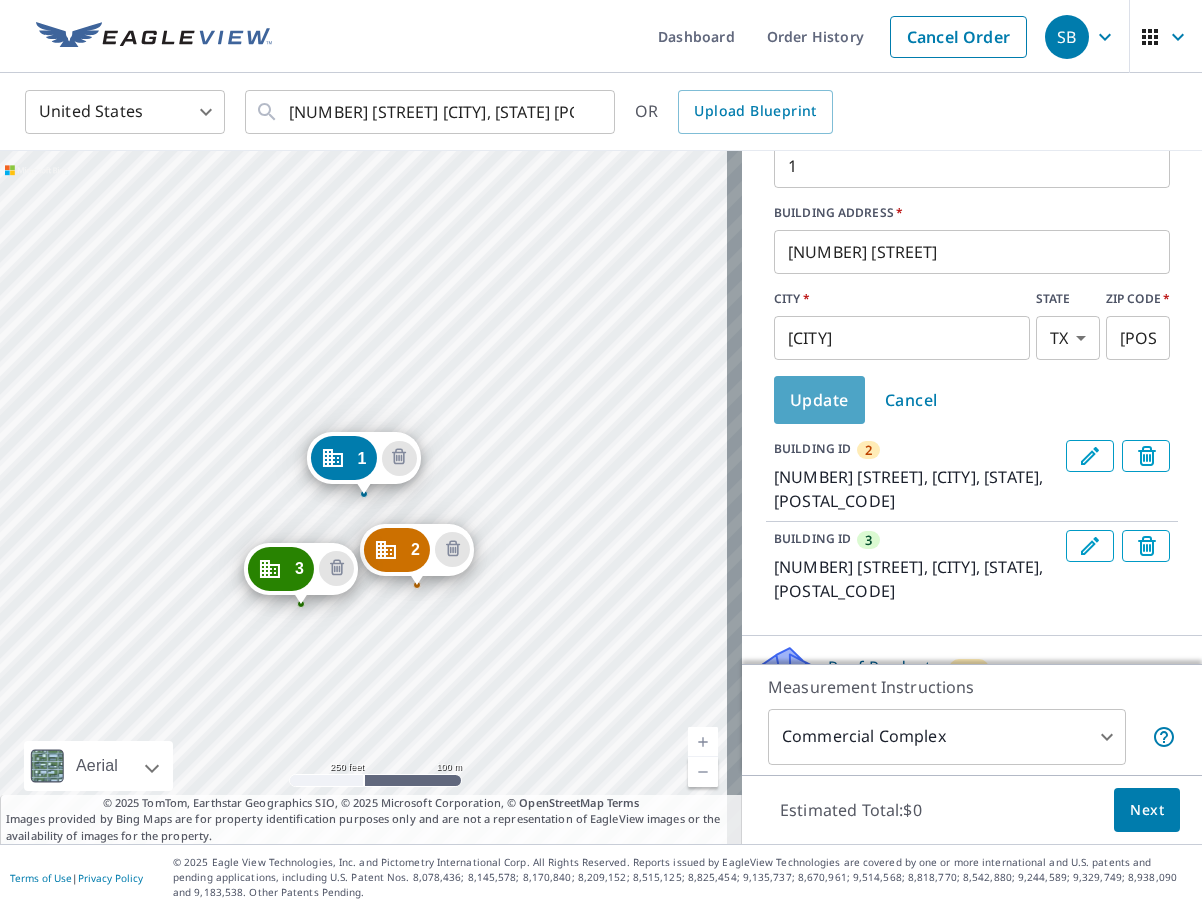 click on "Update" at bounding box center [819, 400] 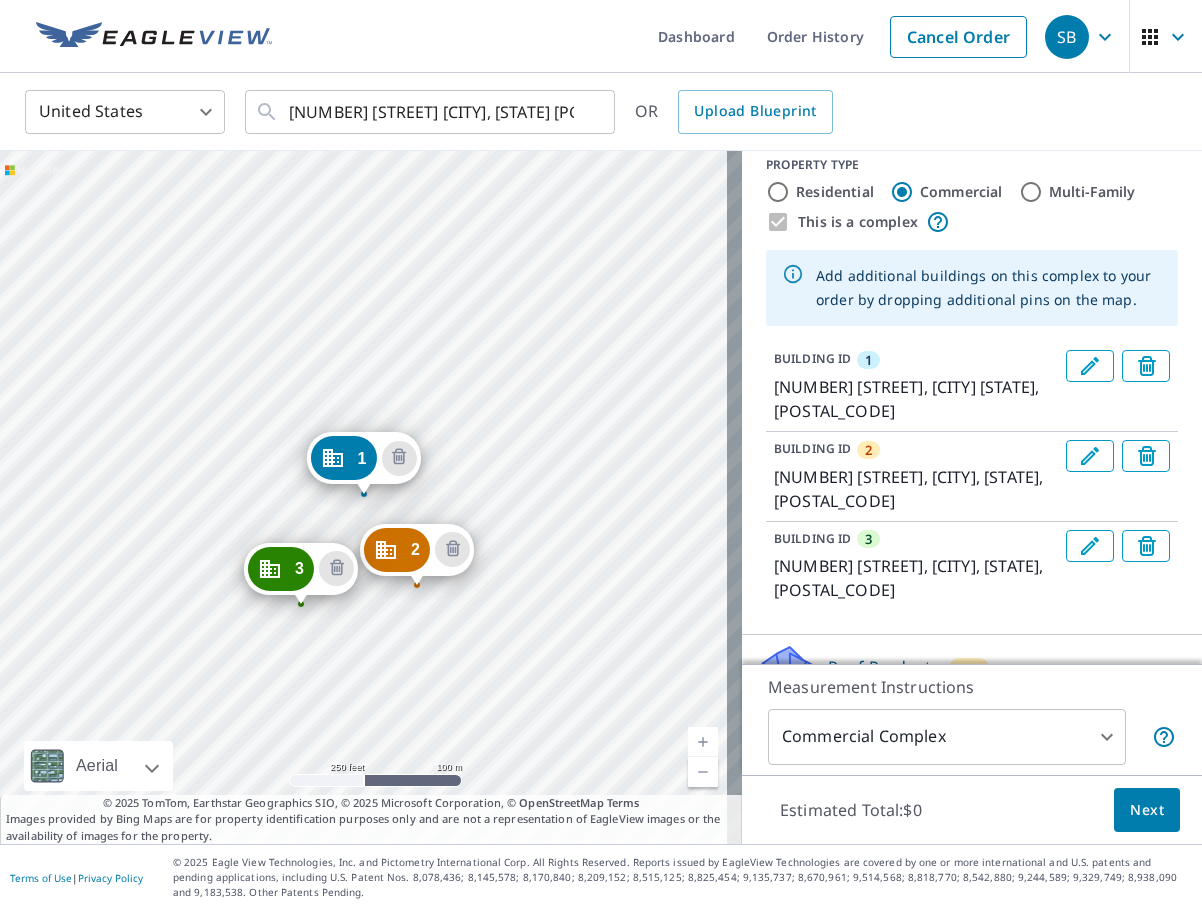 click 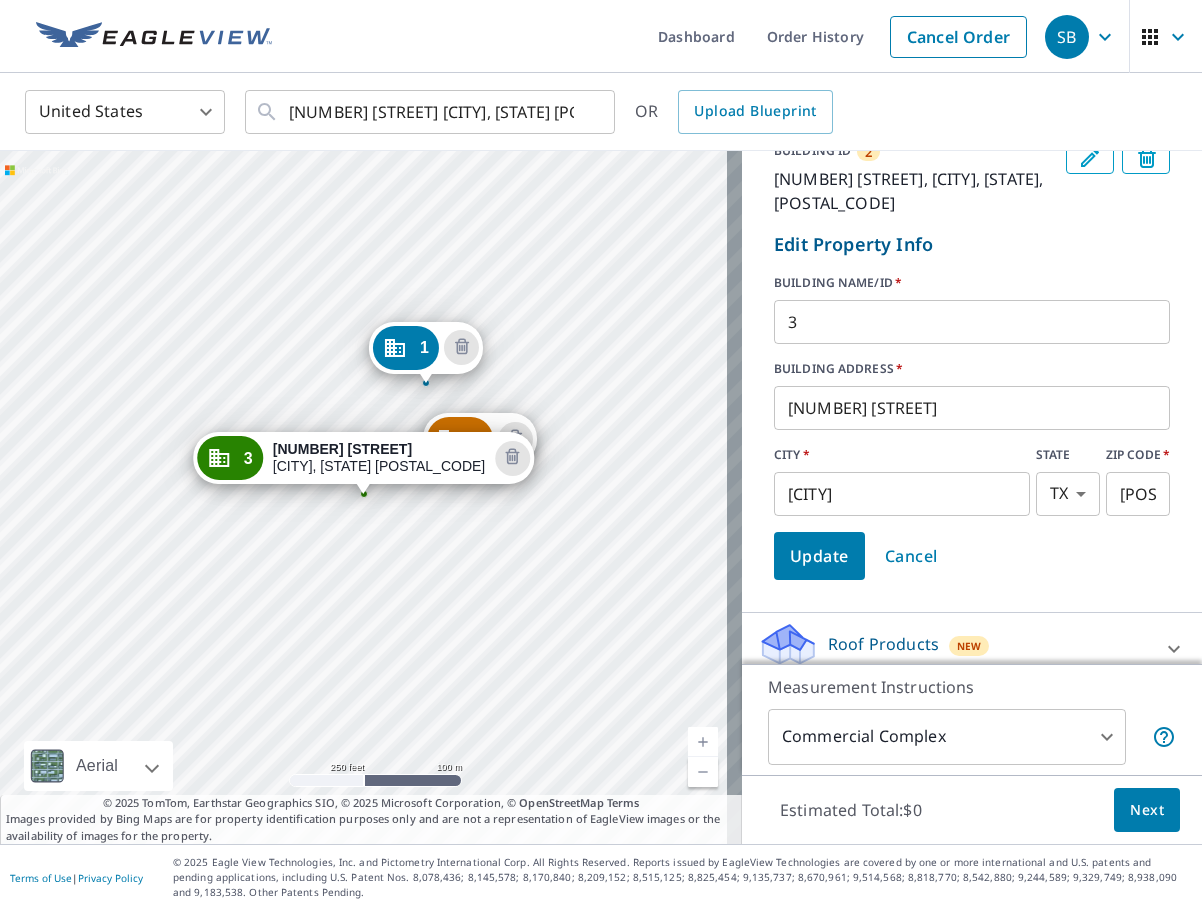 scroll, scrollTop: 525, scrollLeft: 0, axis: vertical 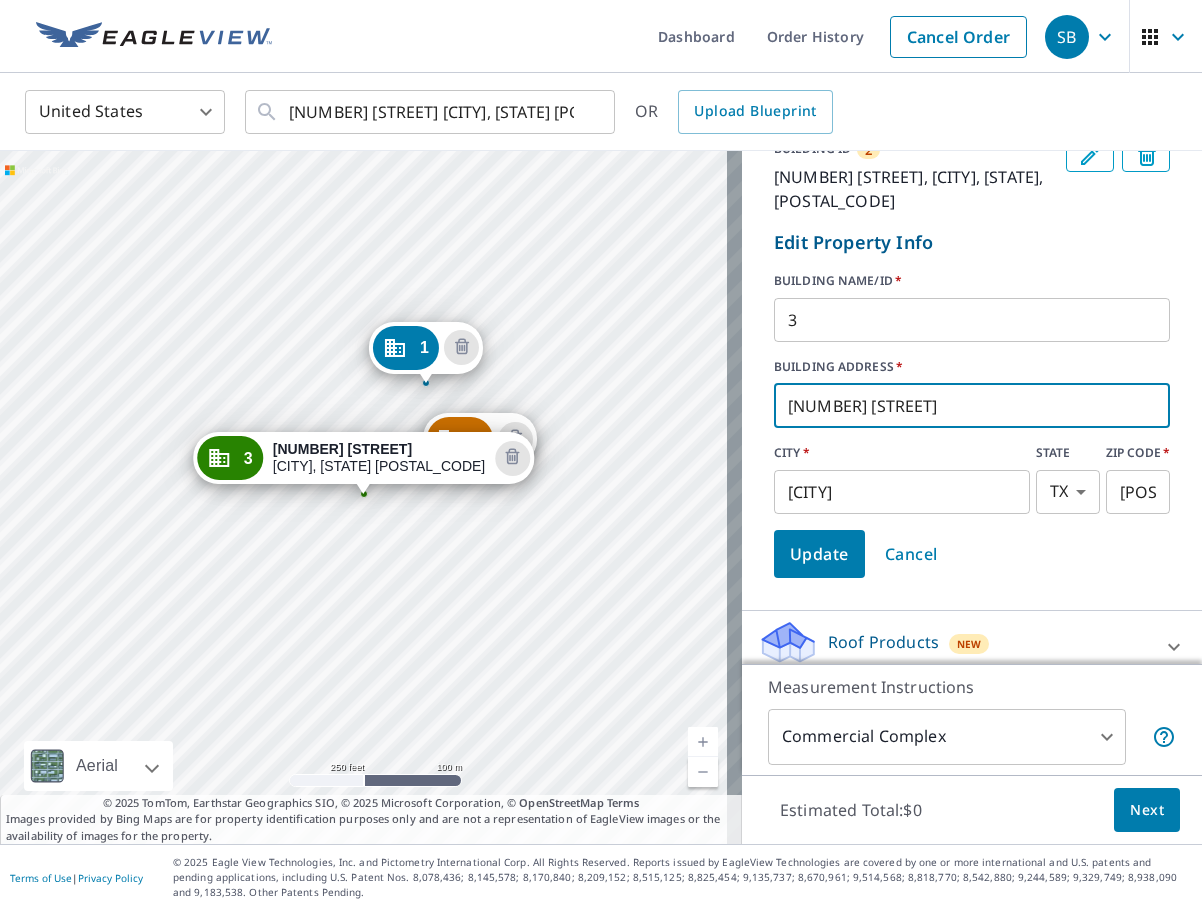 drag, startPoint x: 888, startPoint y: 424, endPoint x: 712, endPoint y: 420, distance: 176.04546 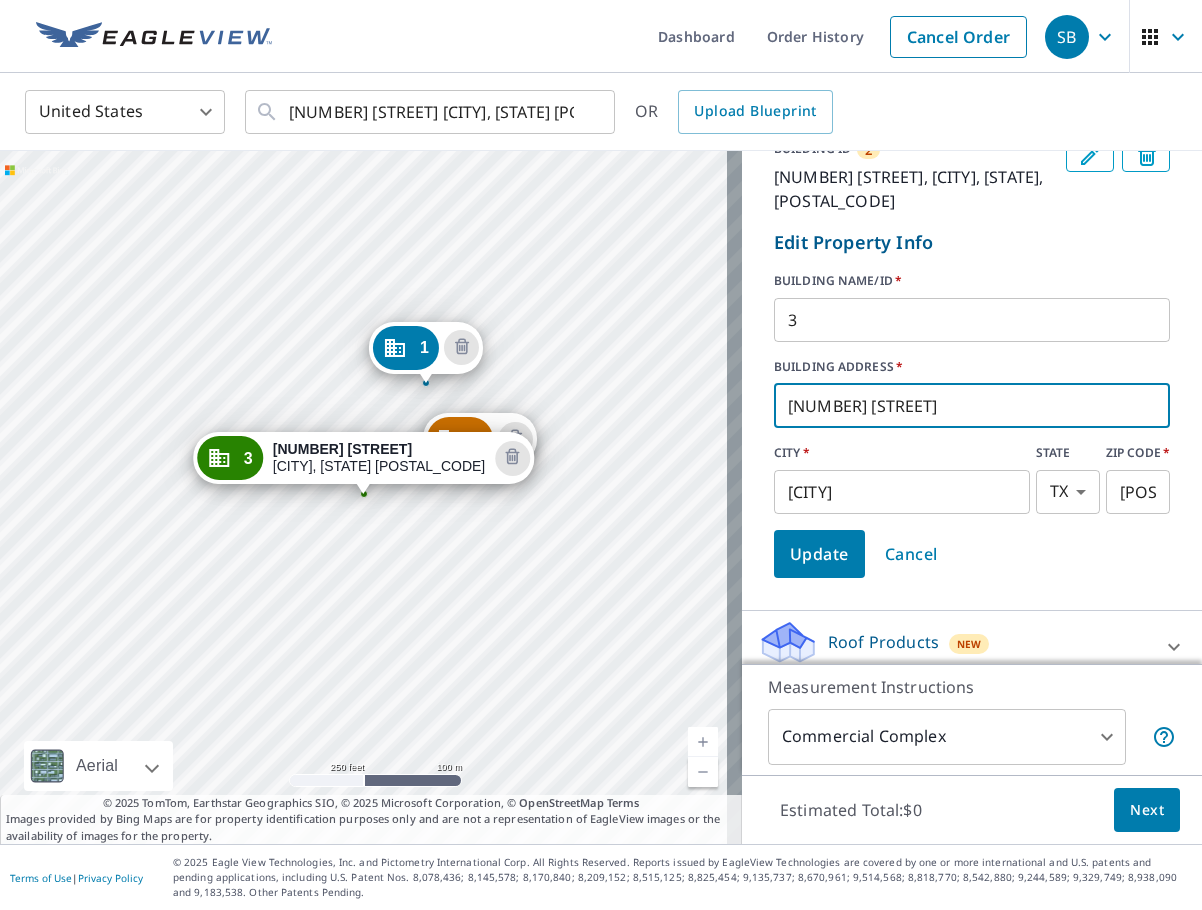type on "[NUMBER] [STREET]" 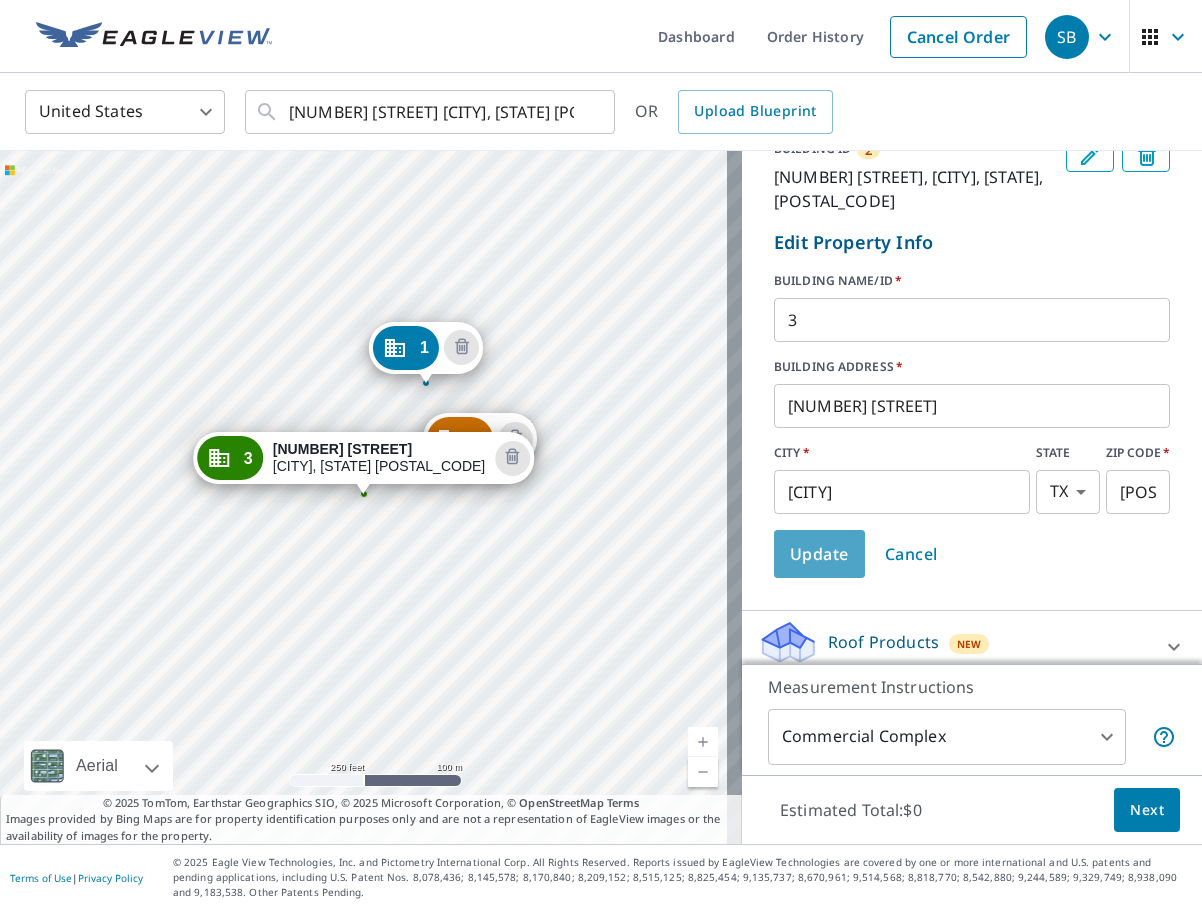 click on "Update" at bounding box center (819, 554) 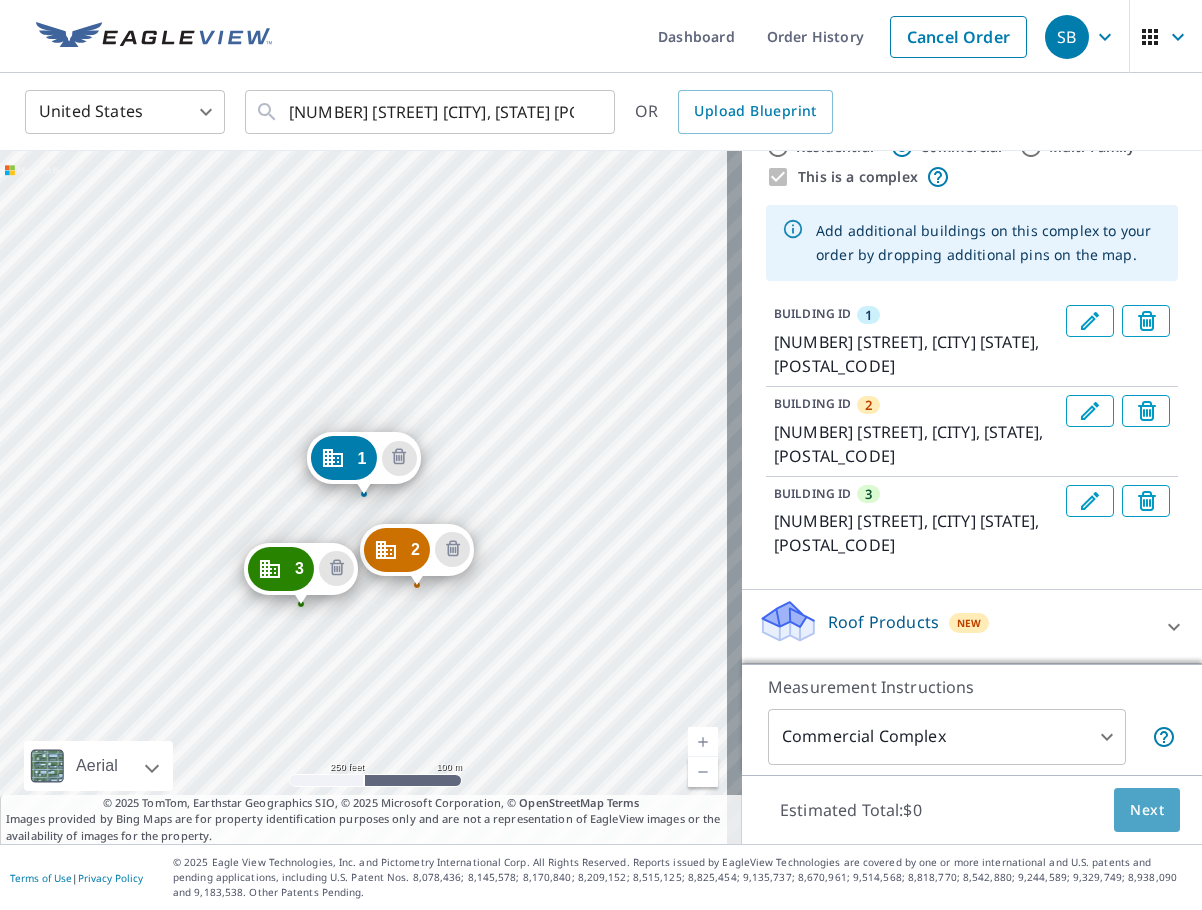 click on "Next" at bounding box center [1147, 810] 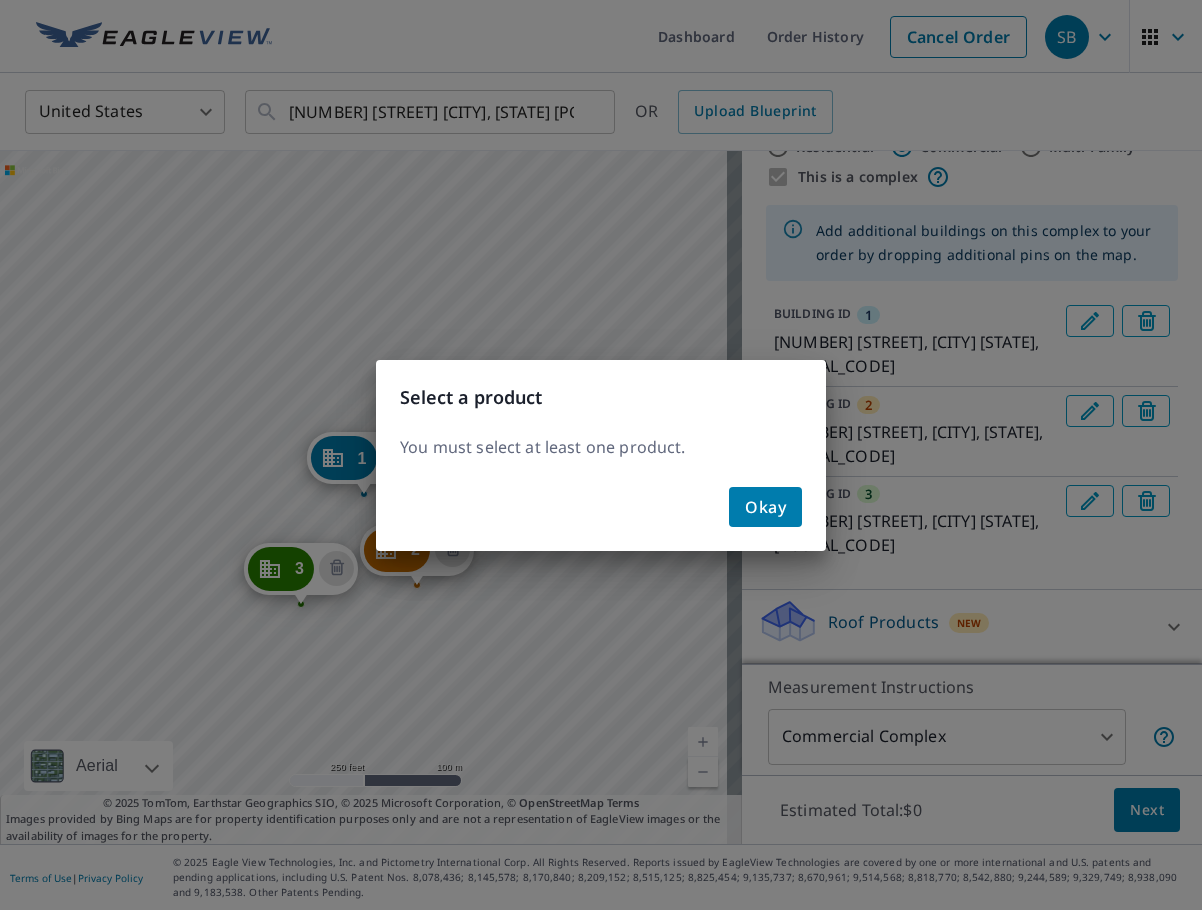 click on "Okay" 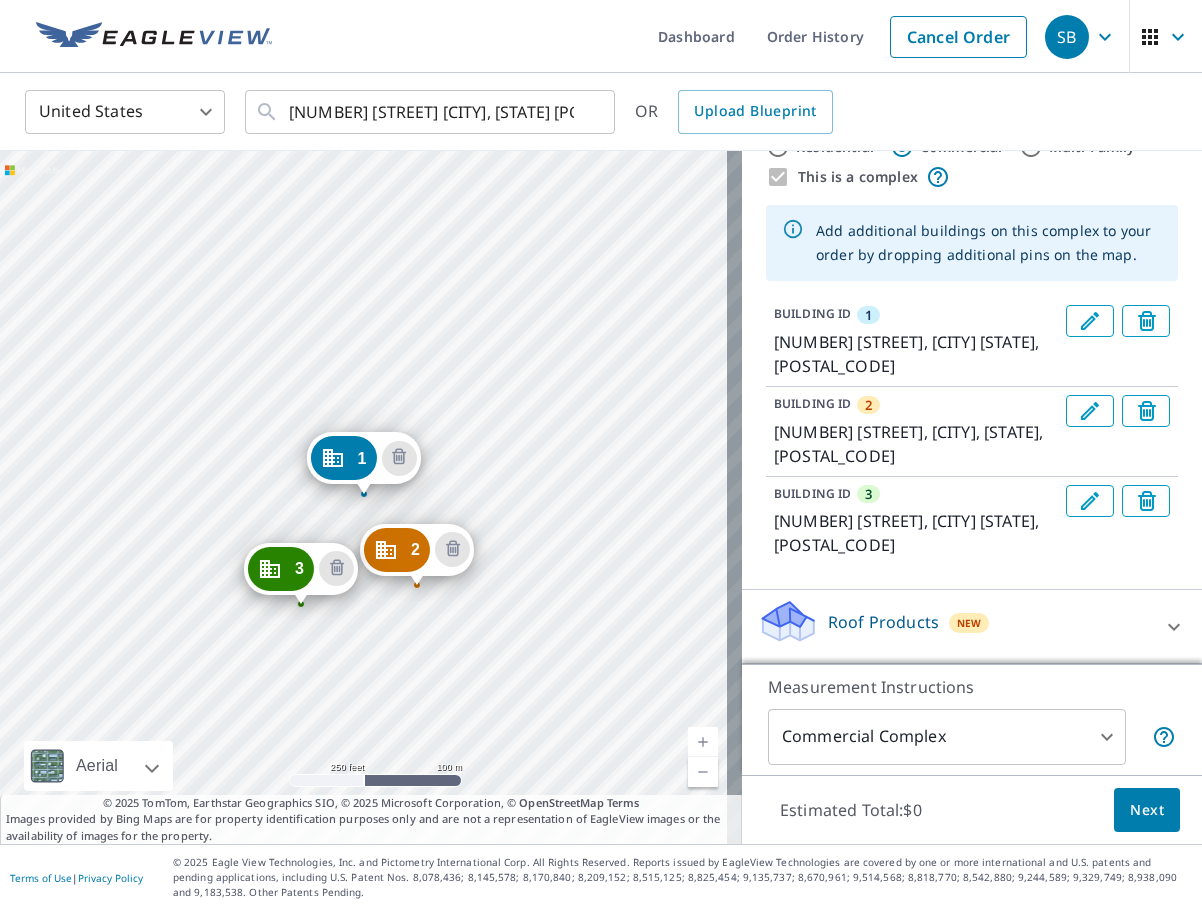 click 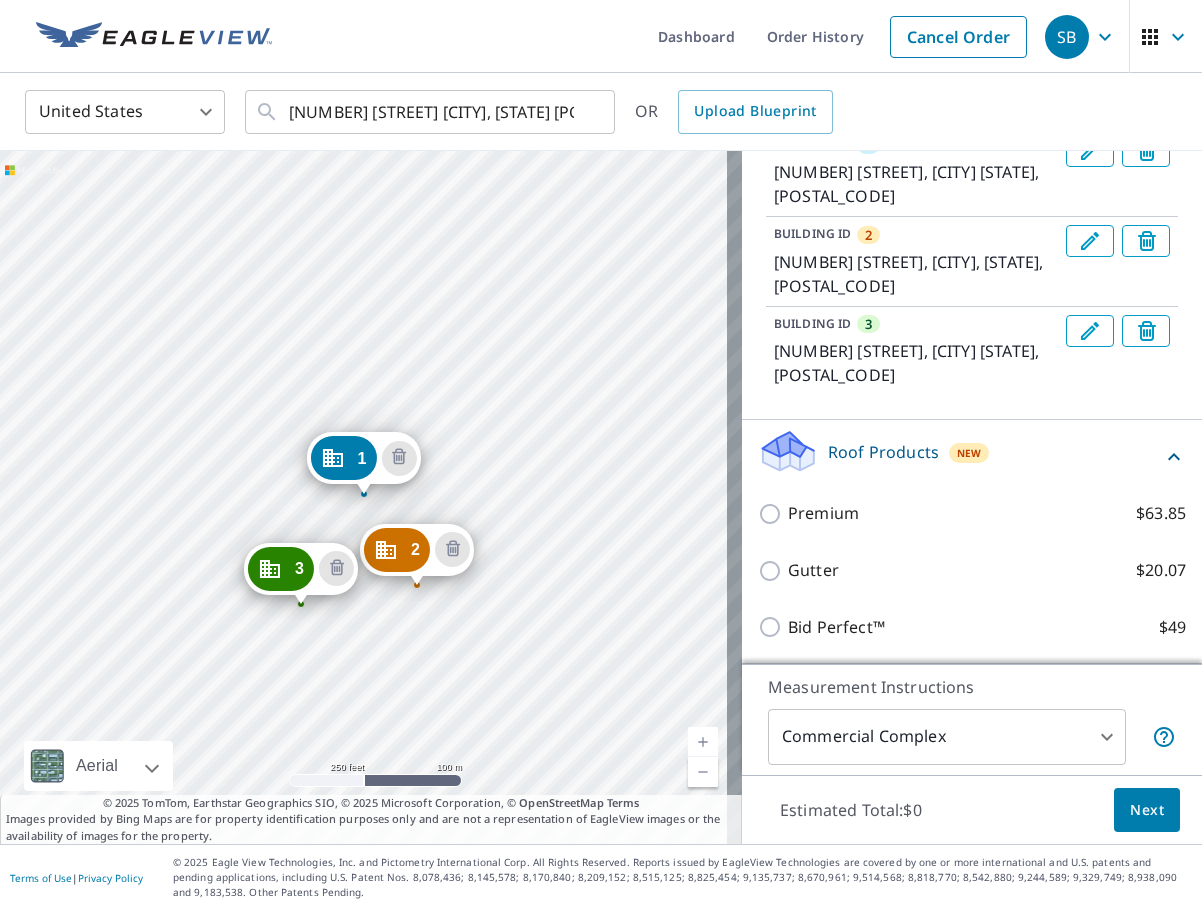 scroll, scrollTop: 458, scrollLeft: 0, axis: vertical 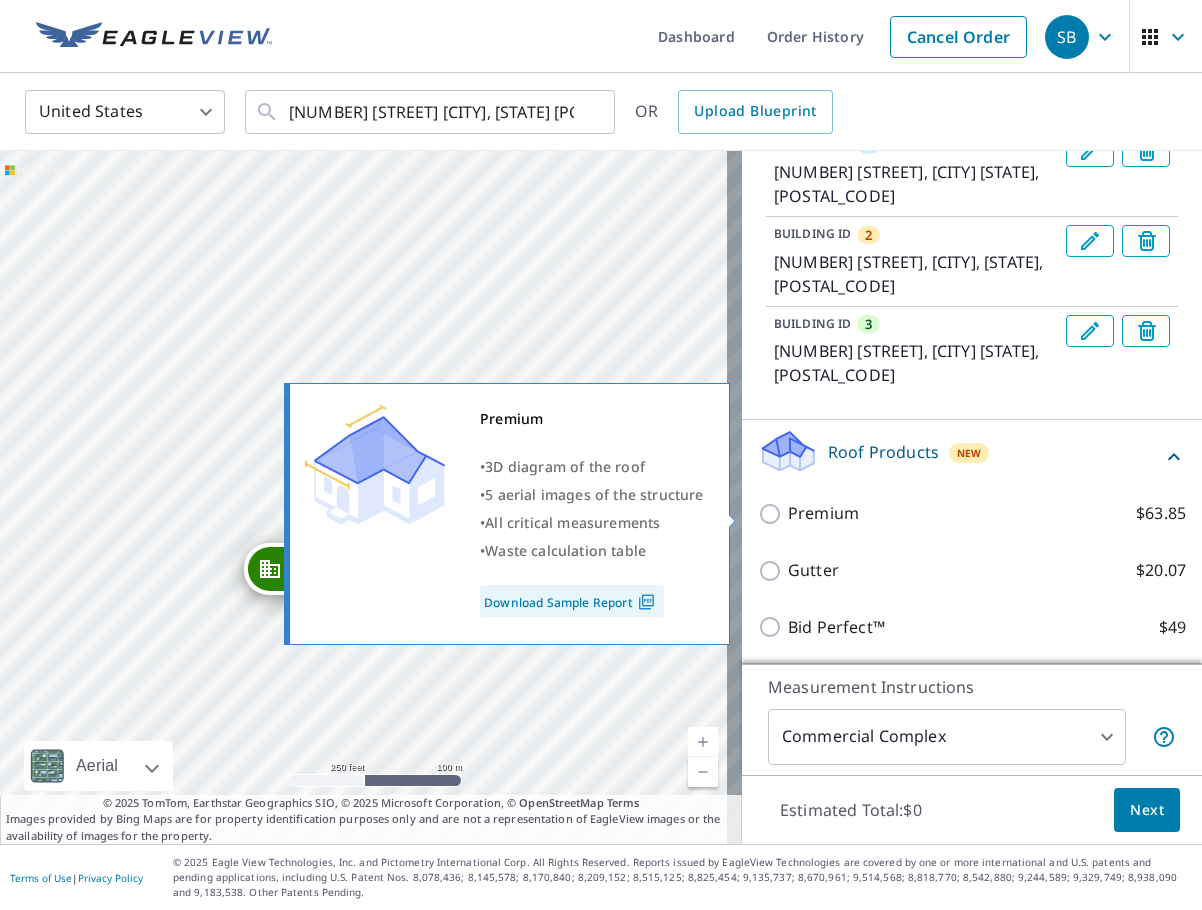 click on "Premium $63.85" at bounding box center [773, 514] 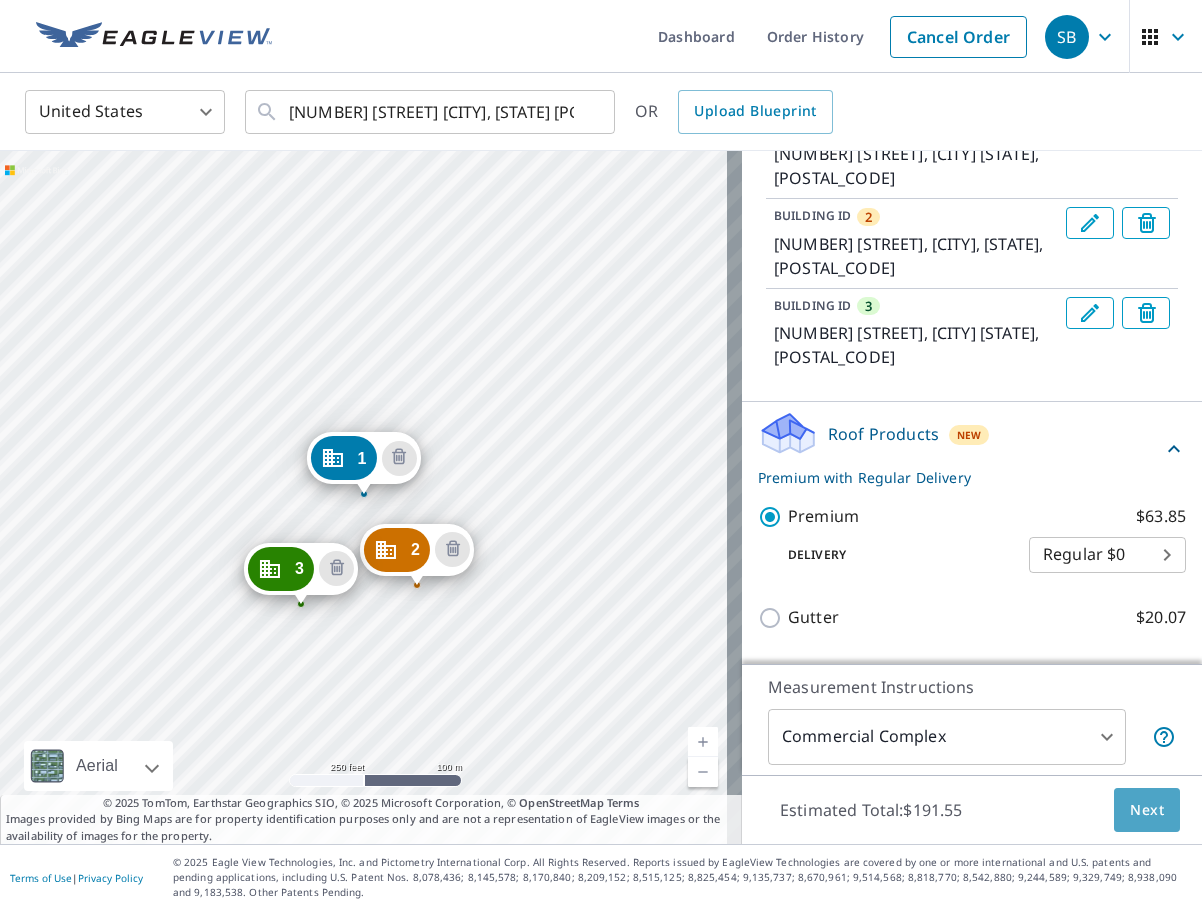 click on "Next" at bounding box center (1147, 810) 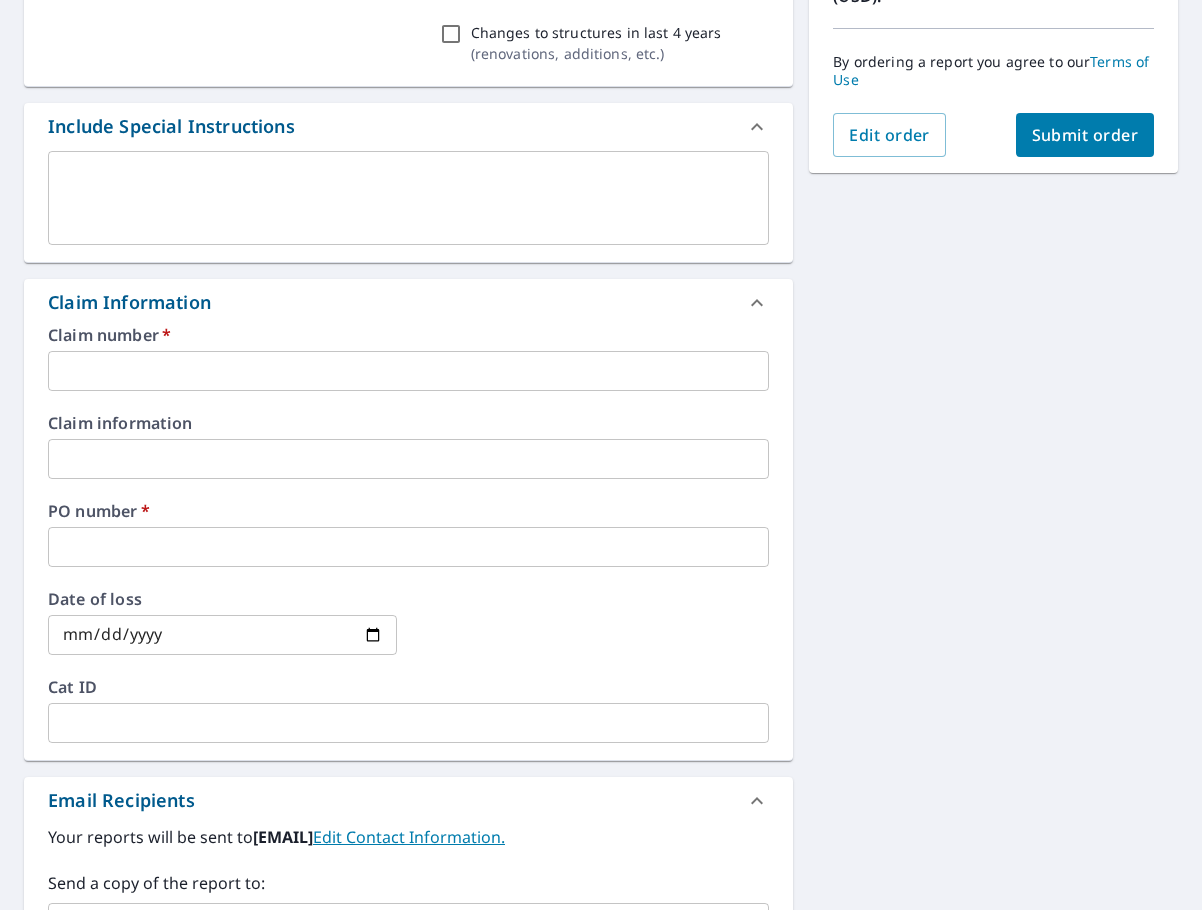 scroll, scrollTop: 600, scrollLeft: 0, axis: vertical 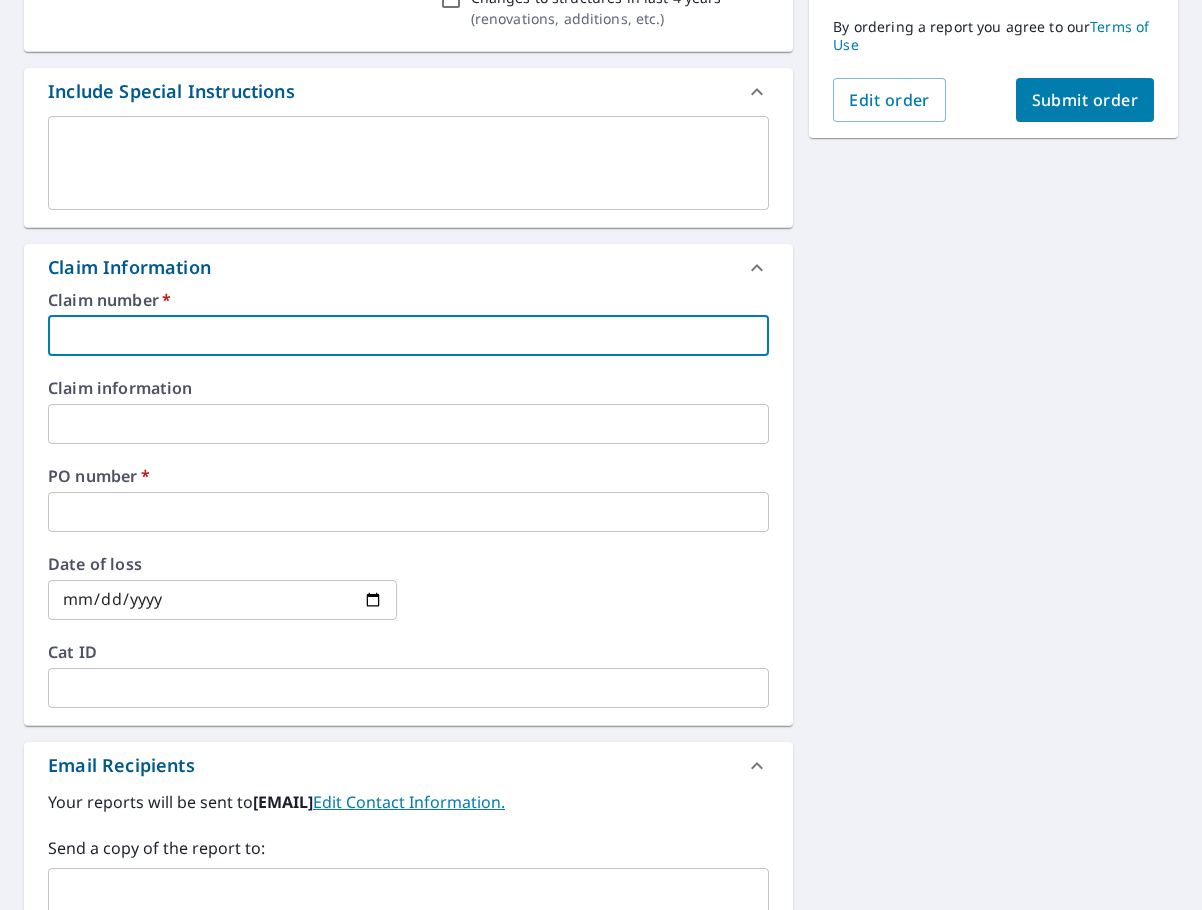 click at bounding box center [408, 336] 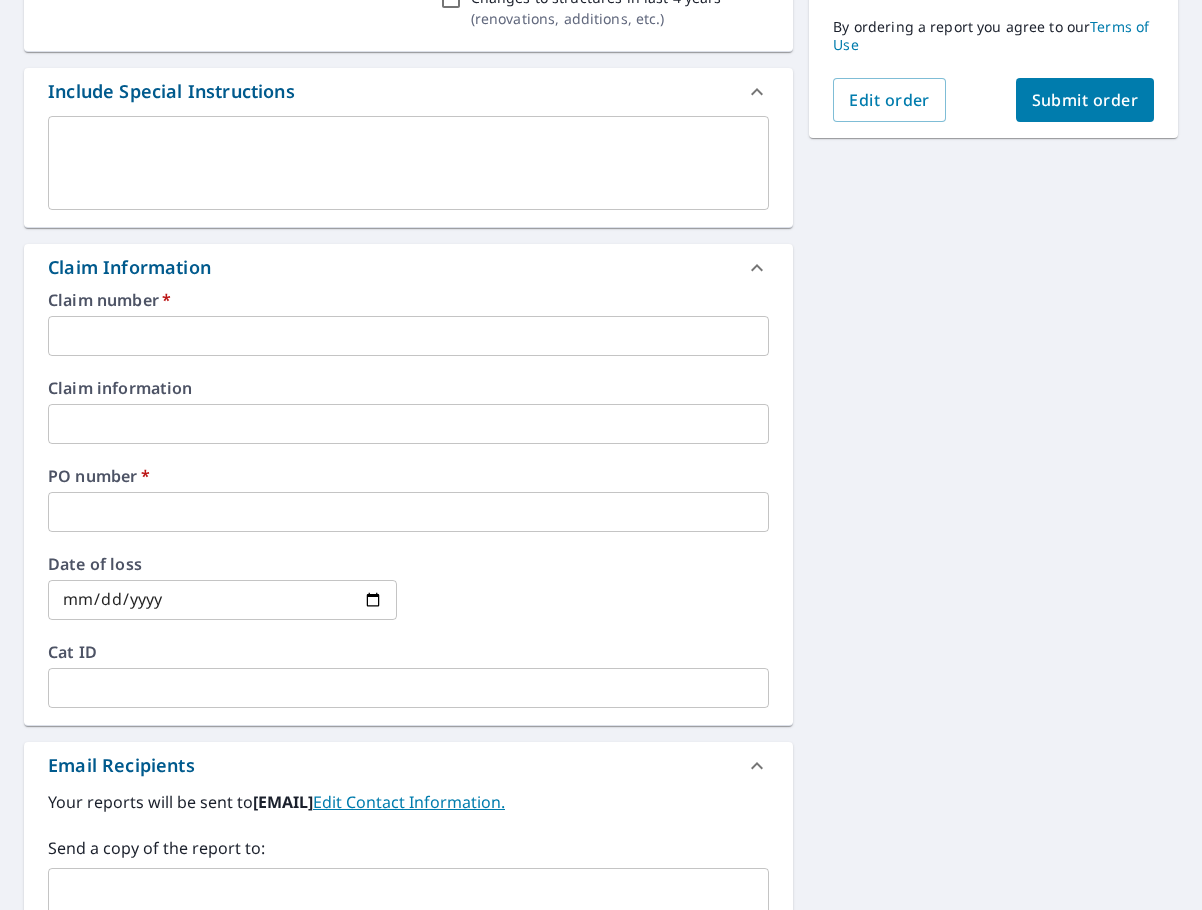 click at bounding box center (408, 336) 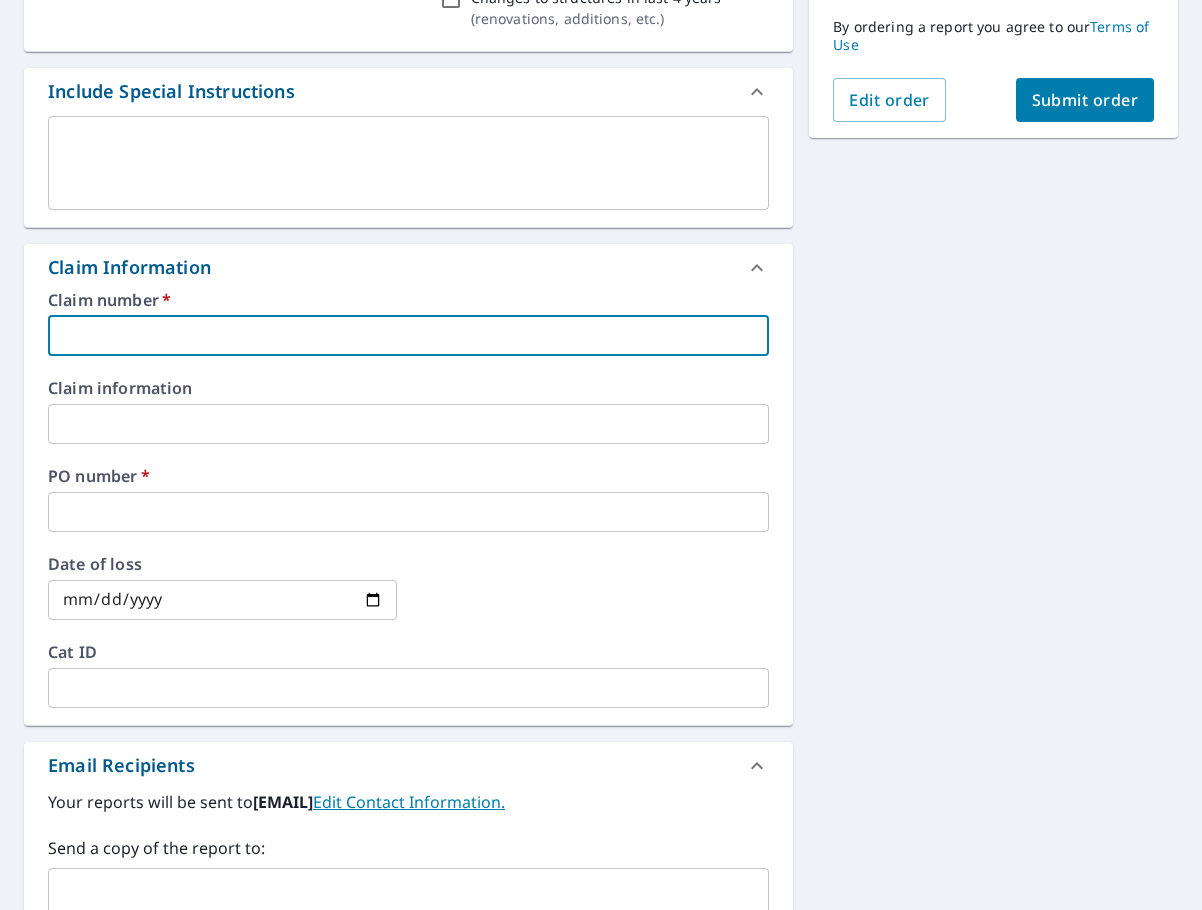 paste on "Rti218 Ship to 1" 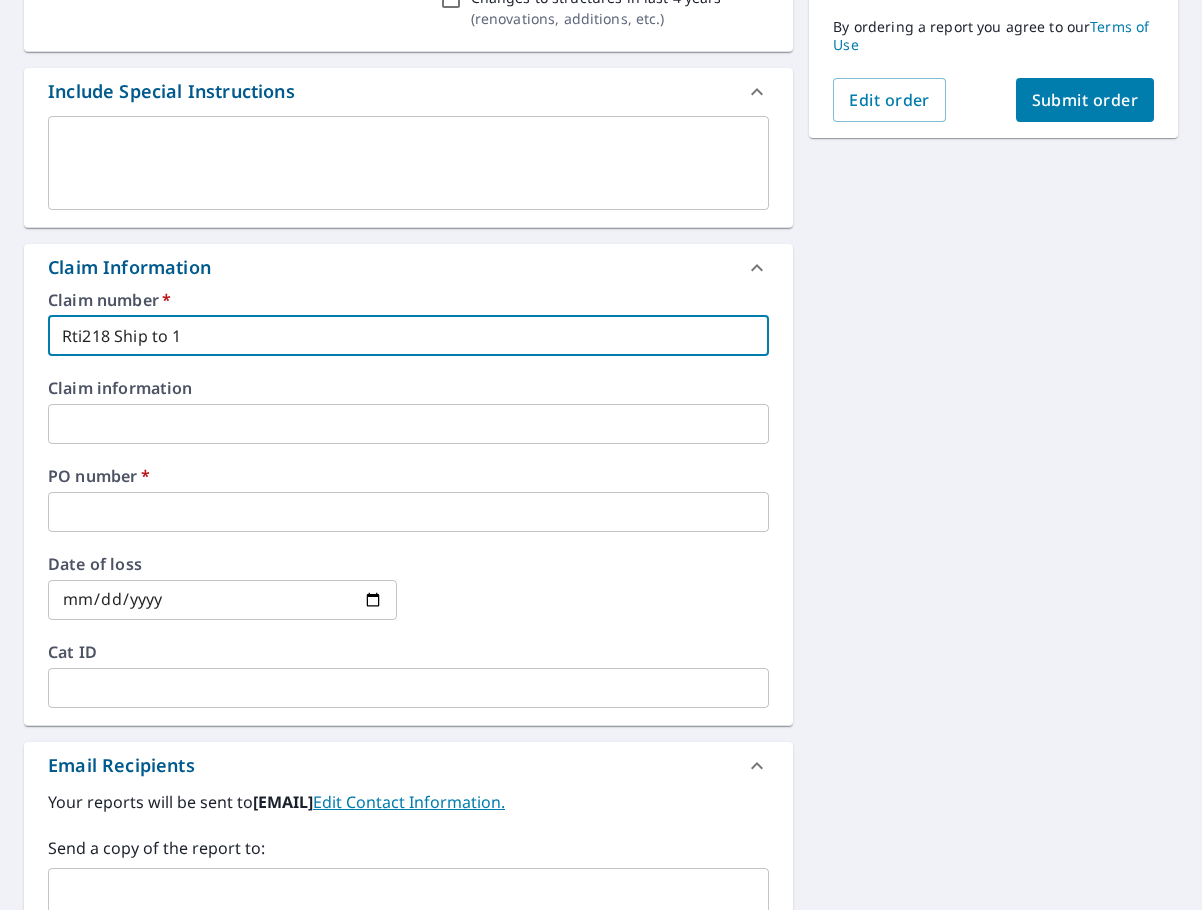 type on "Rti218 Ship to 1" 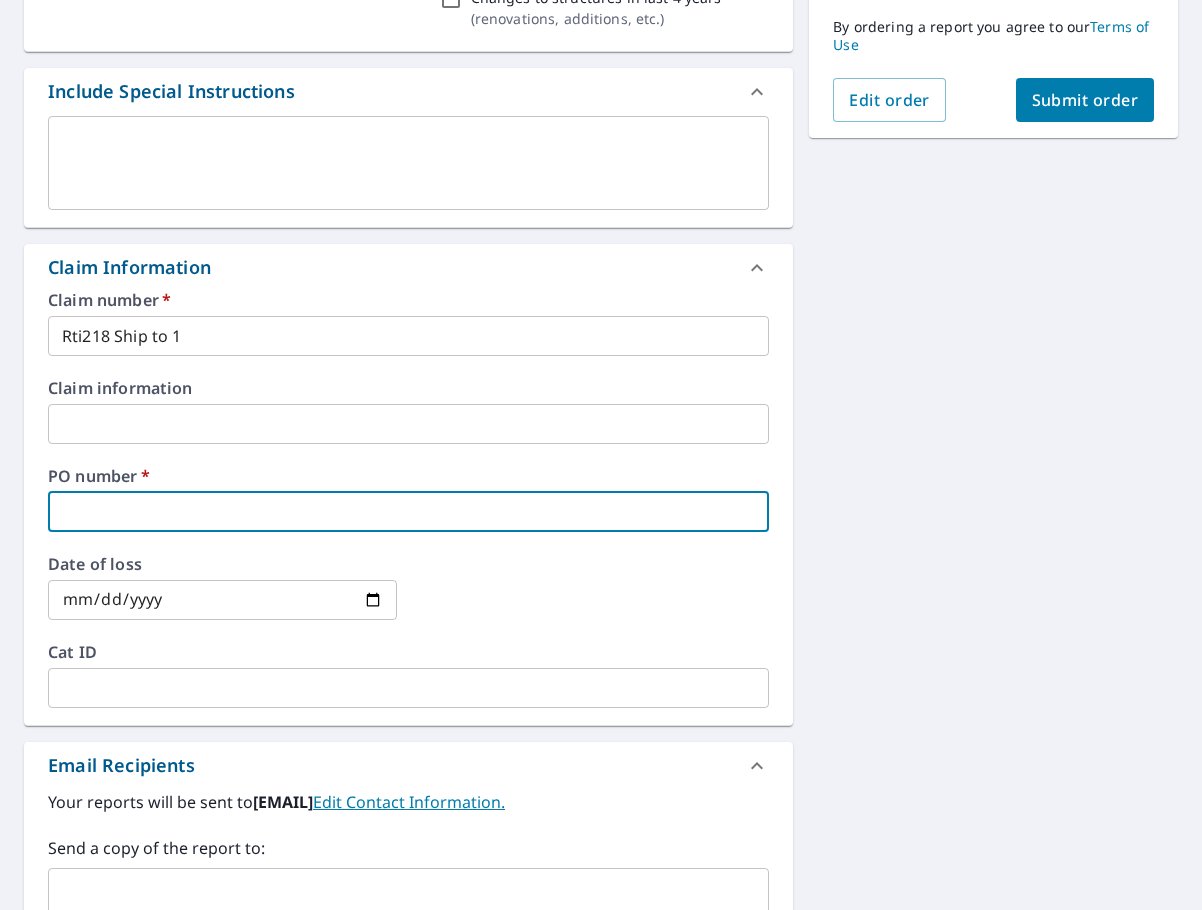 click at bounding box center (408, 512) 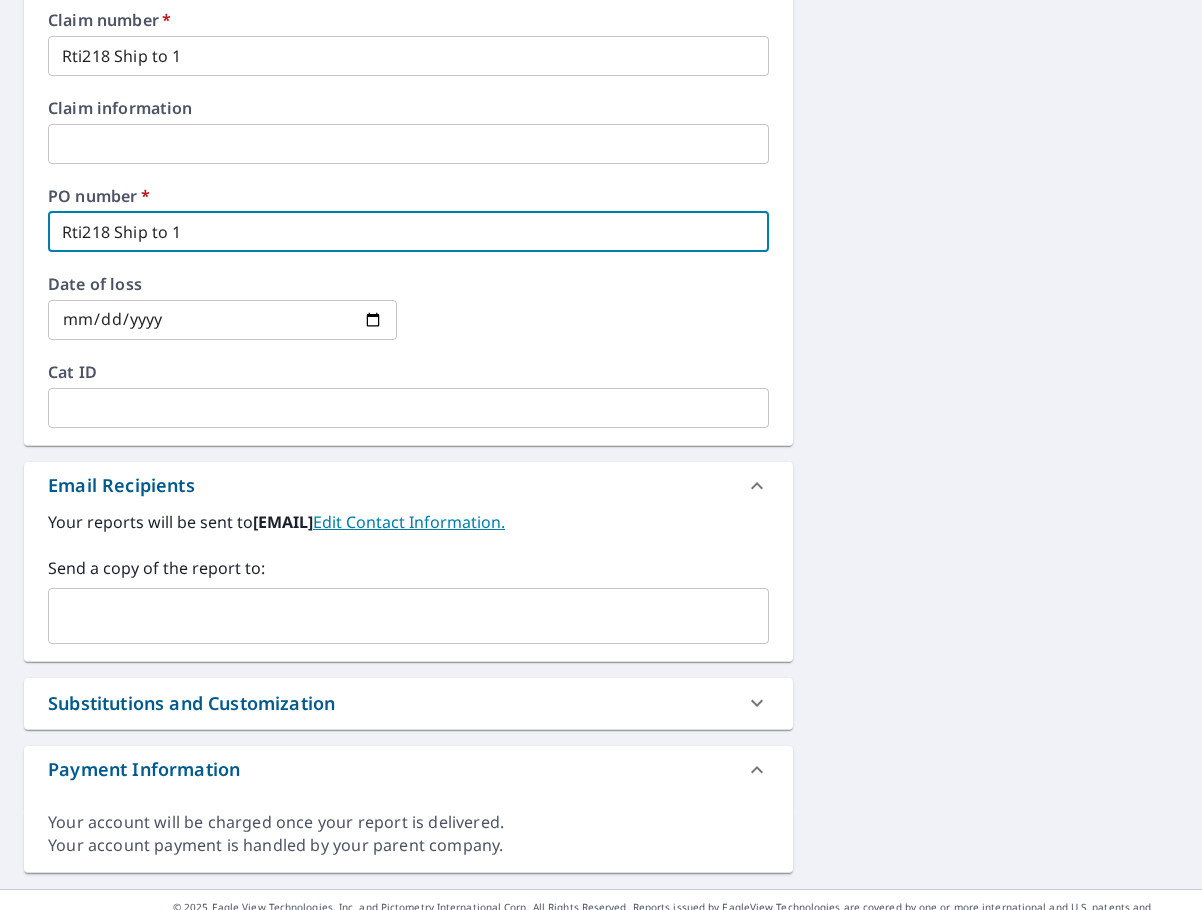 scroll, scrollTop: 900, scrollLeft: 0, axis: vertical 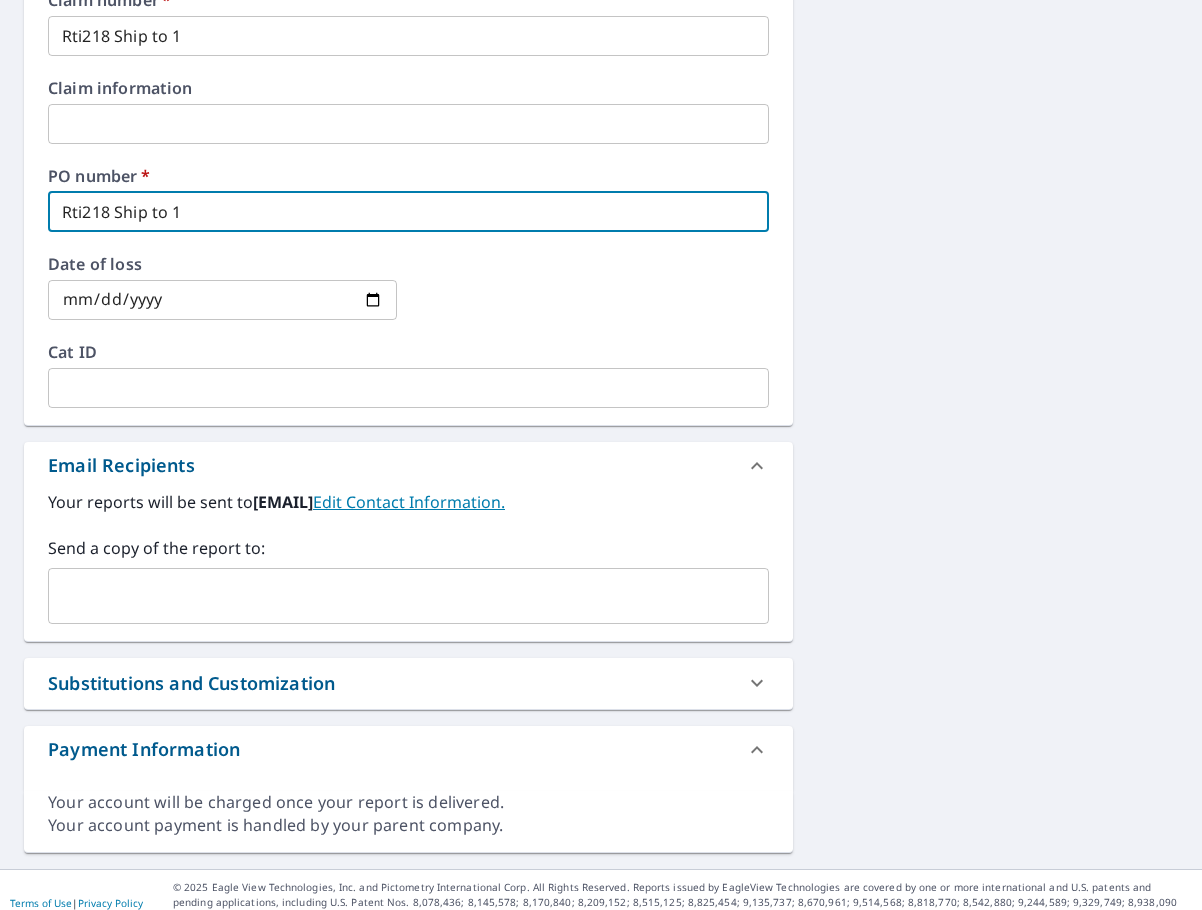 type on "Rti218 Ship to 1" 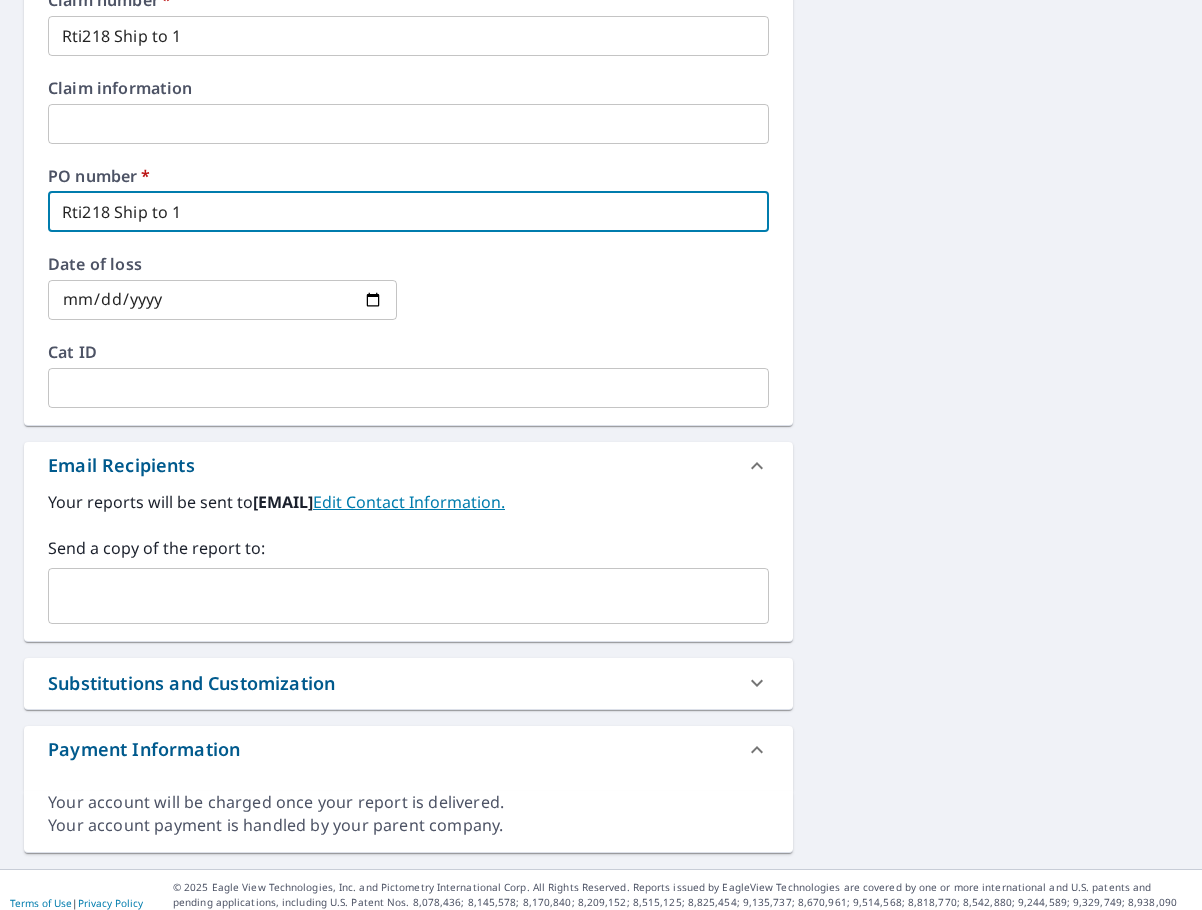 drag, startPoint x: 88, startPoint y: 609, endPoint x: 100, endPoint y: 609, distance: 12 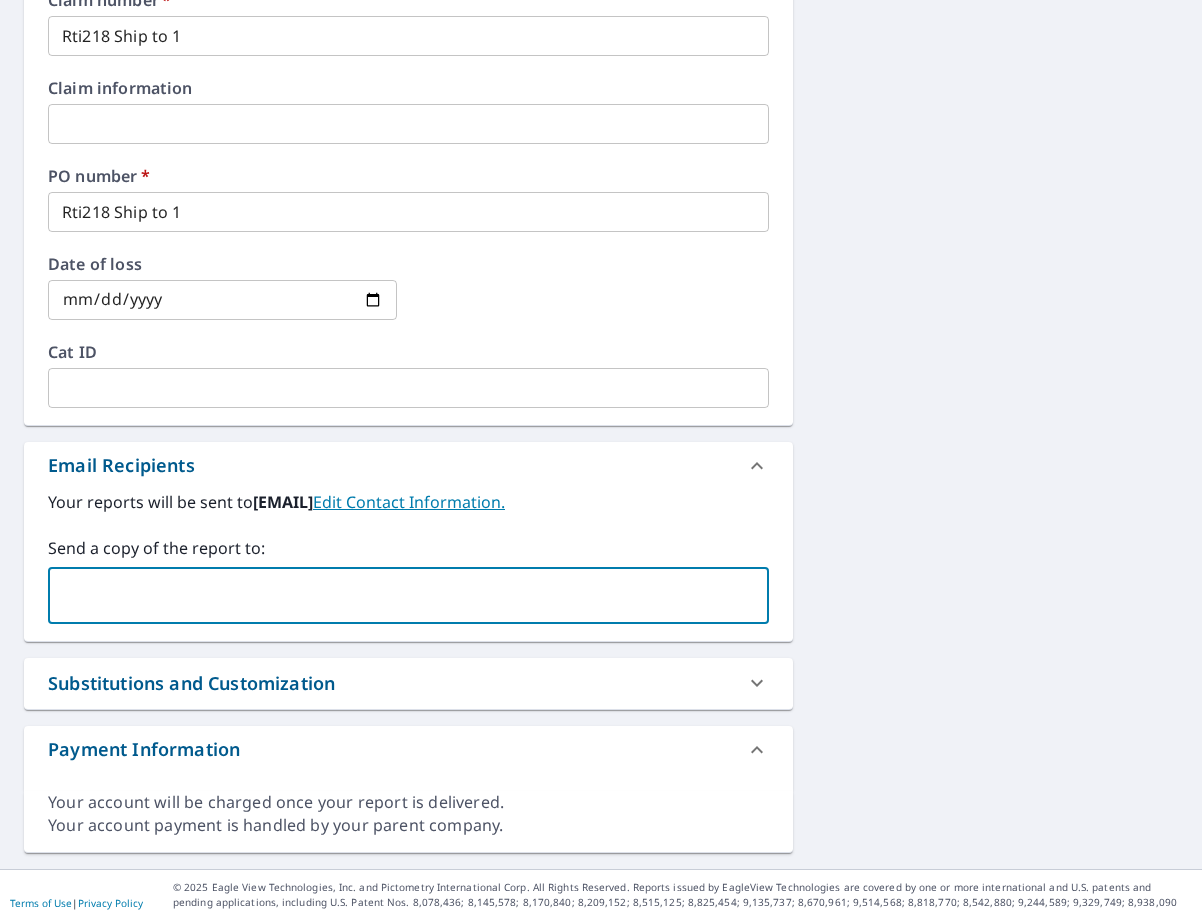 paste on "[EMAIL]" 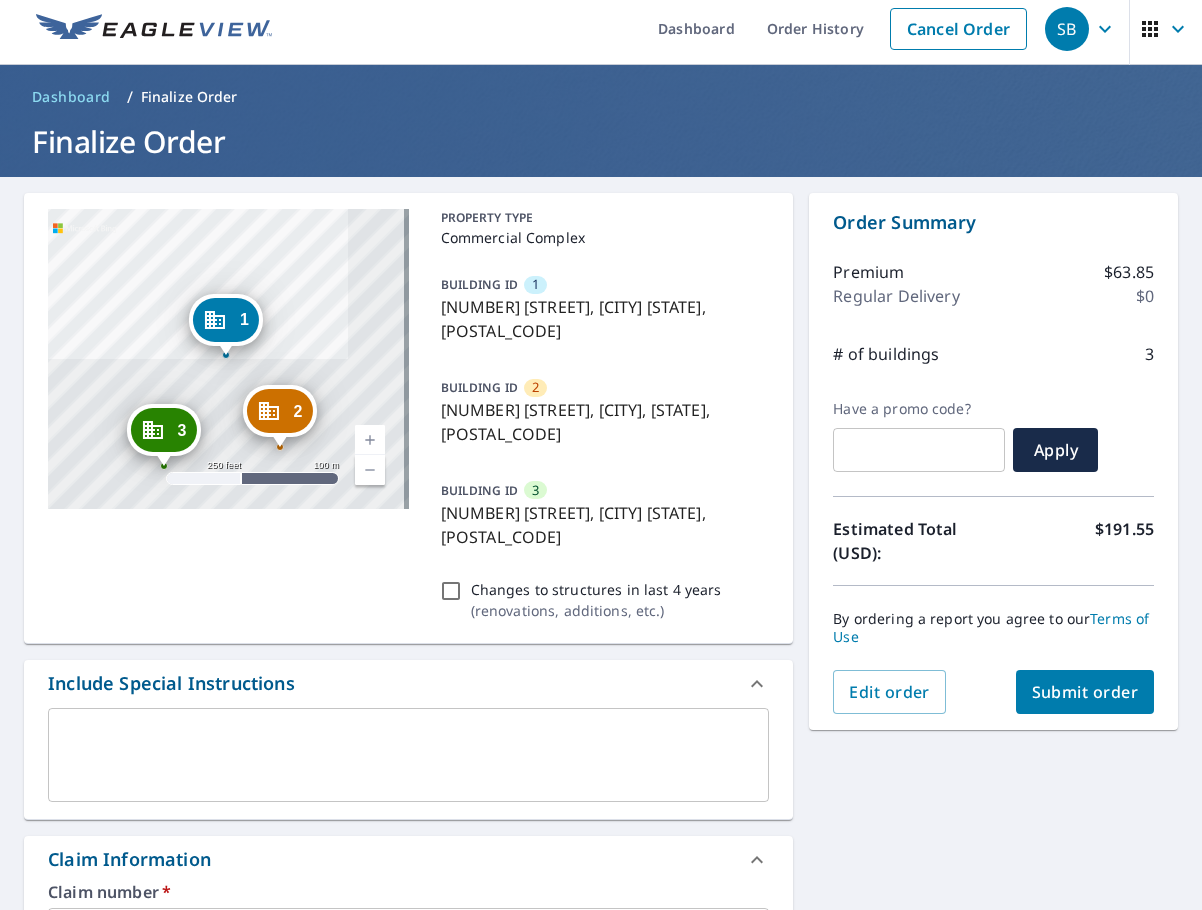 scroll, scrollTop: 0, scrollLeft: 0, axis: both 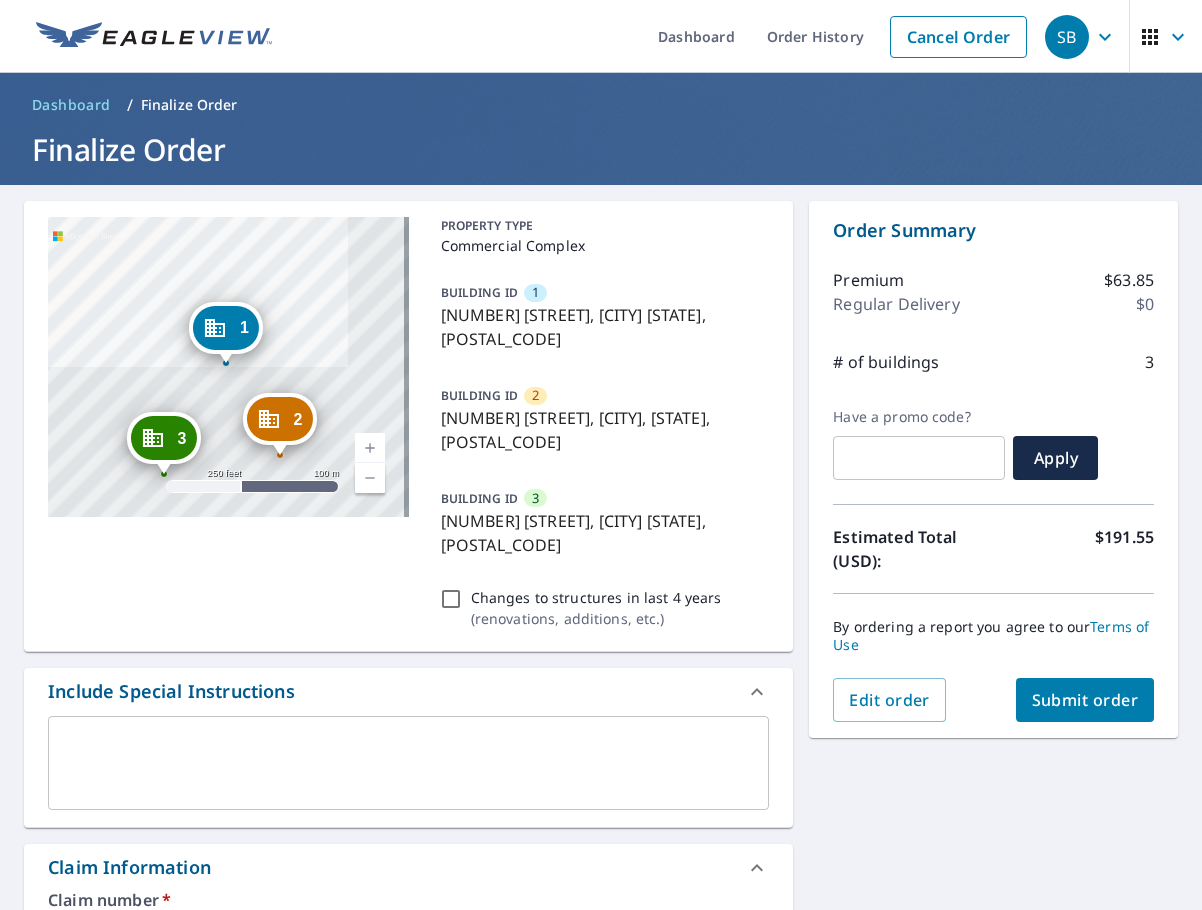 type on "[EMAIL]" 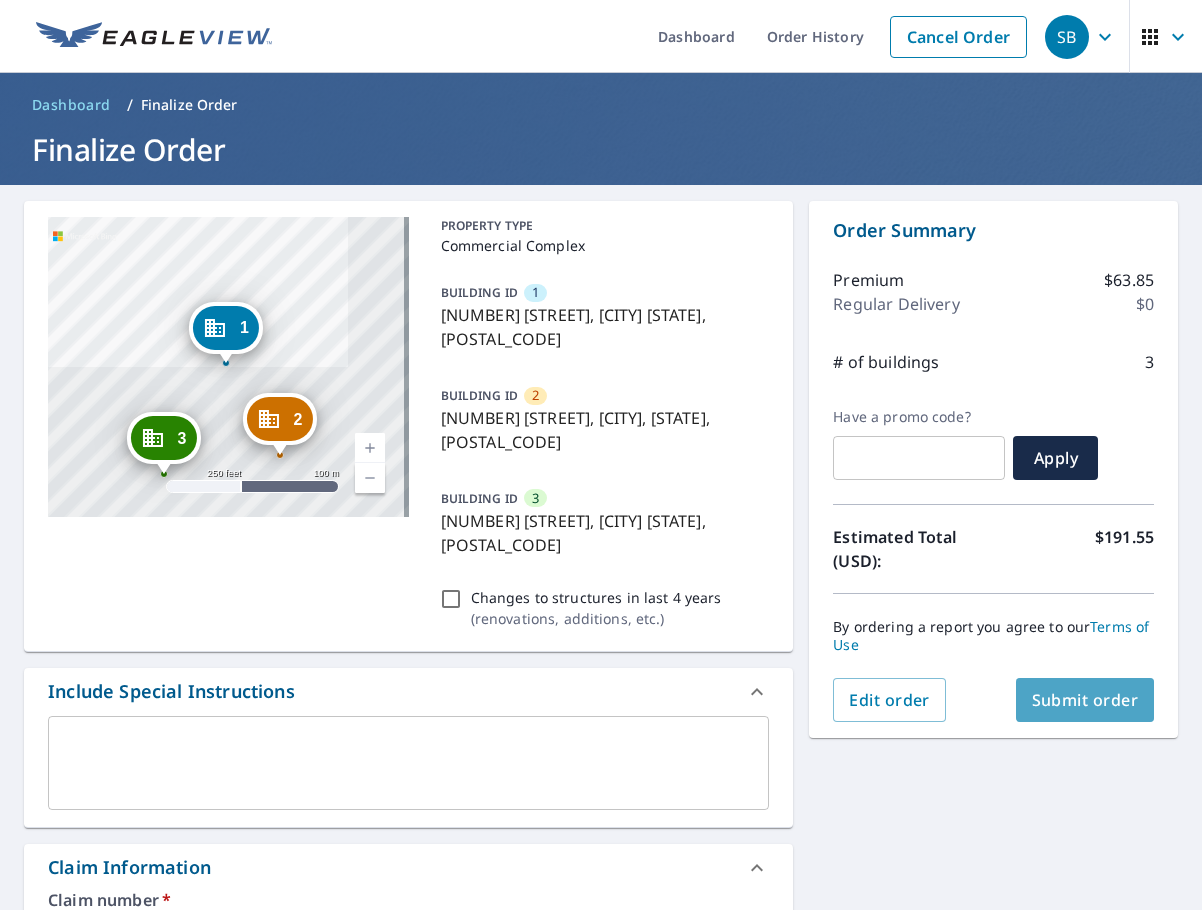 click on "Submit order" at bounding box center [1085, 700] 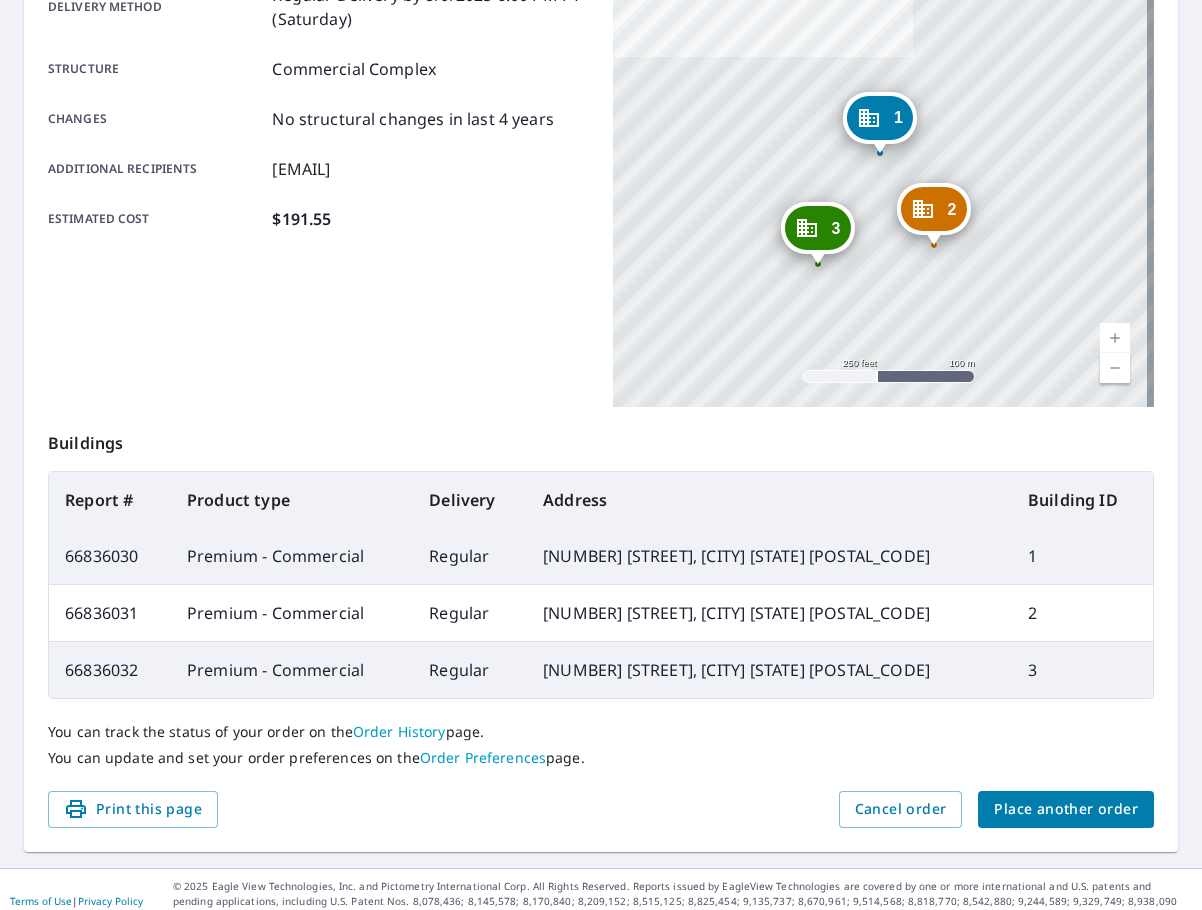 scroll, scrollTop: 396, scrollLeft: 0, axis: vertical 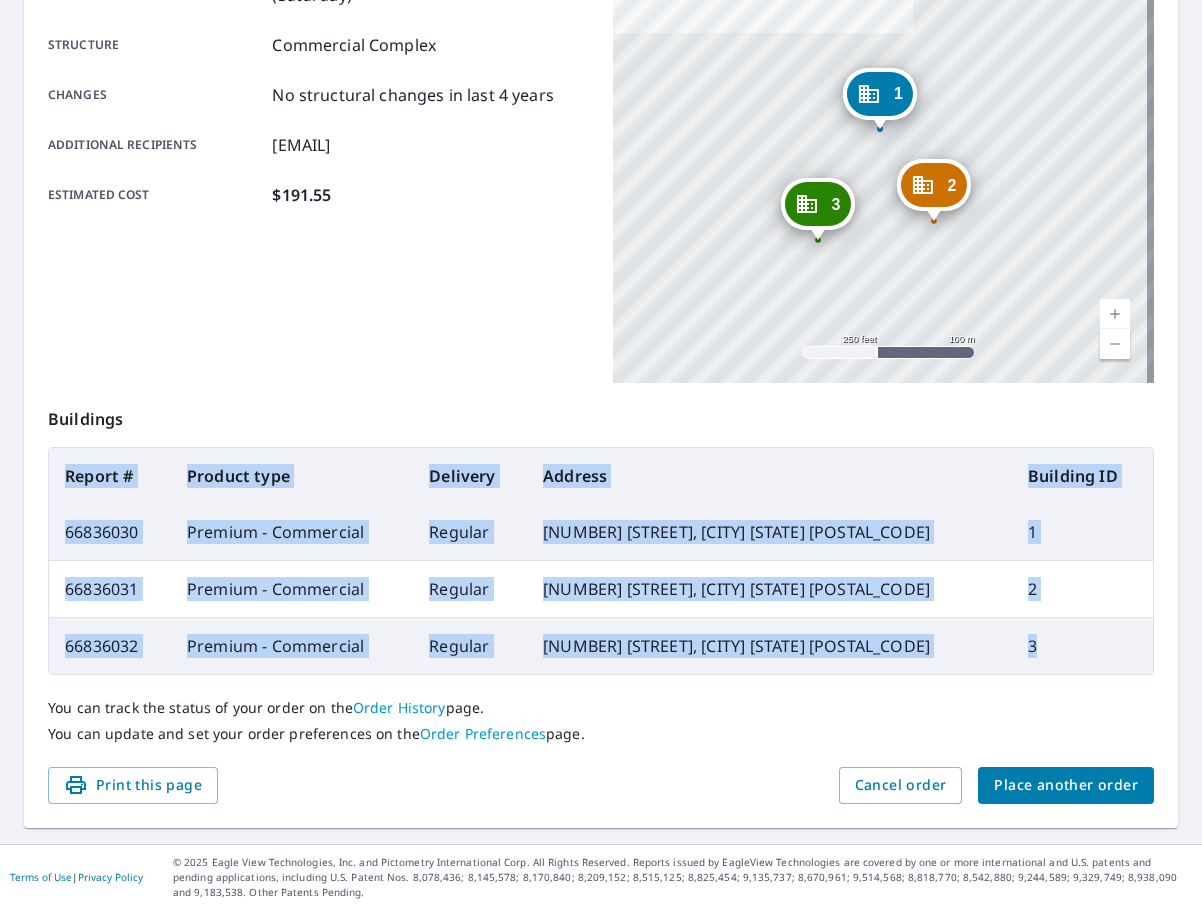 drag, startPoint x: 66, startPoint y: 472, endPoint x: 1099, endPoint y: 648, distance: 1047.886 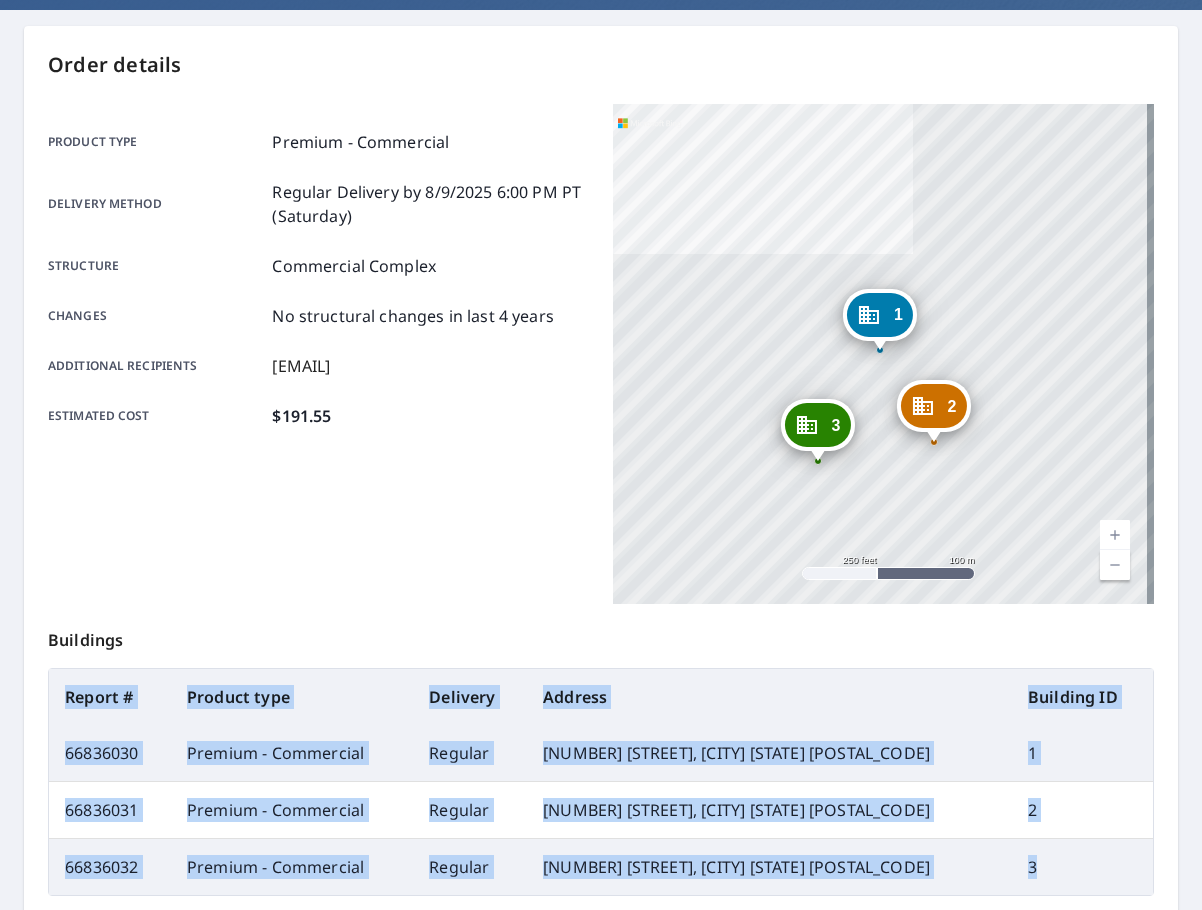 scroll, scrollTop: 0, scrollLeft: 0, axis: both 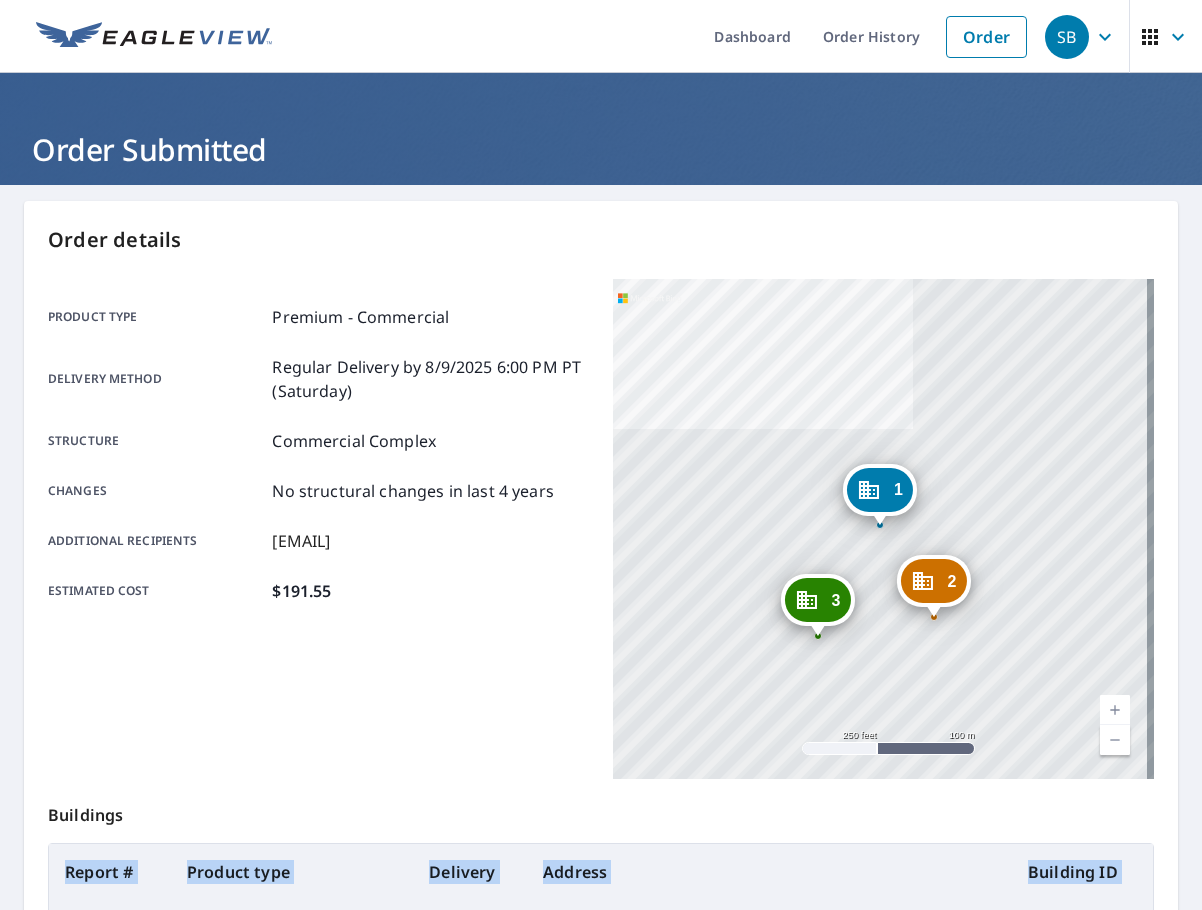 click on "SB" at bounding box center (1067, 37) 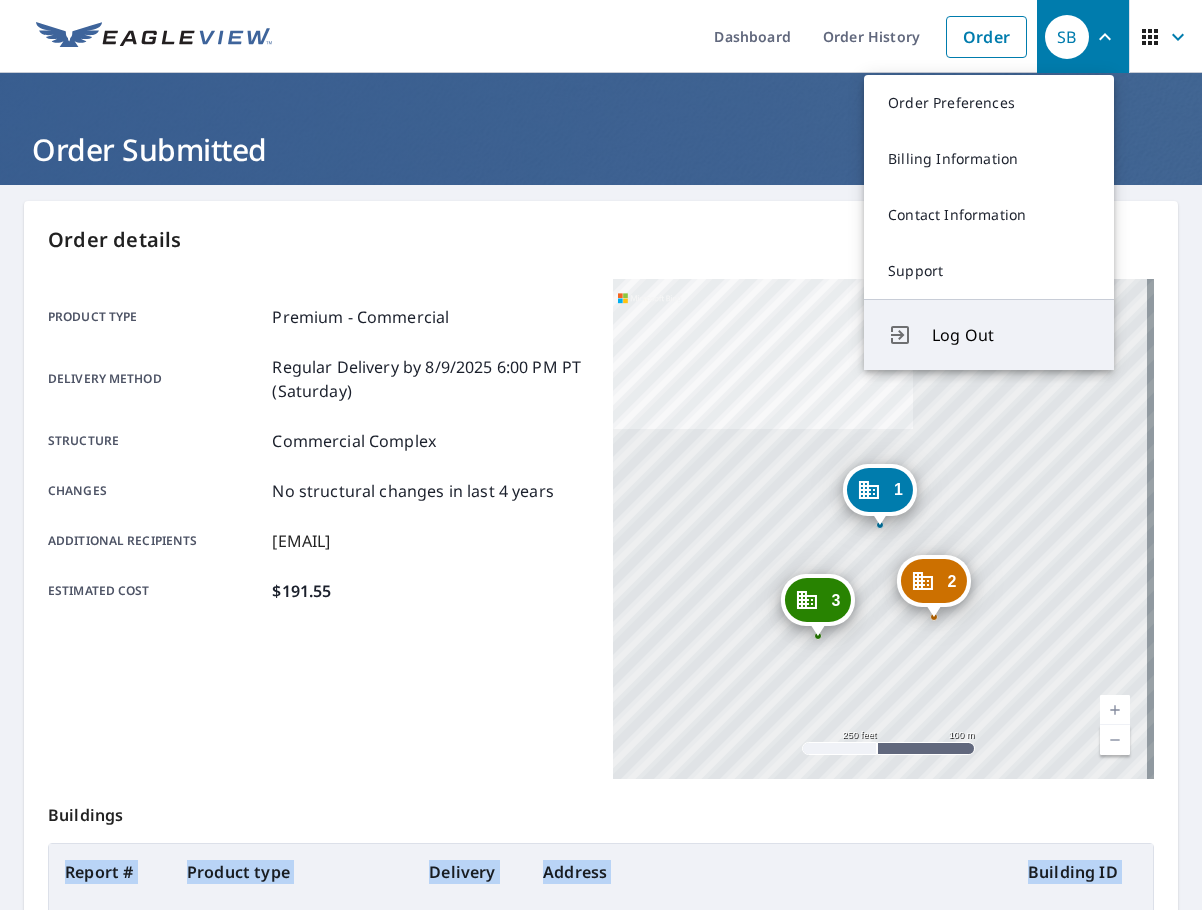 click on "Log Out" at bounding box center (1011, 335) 